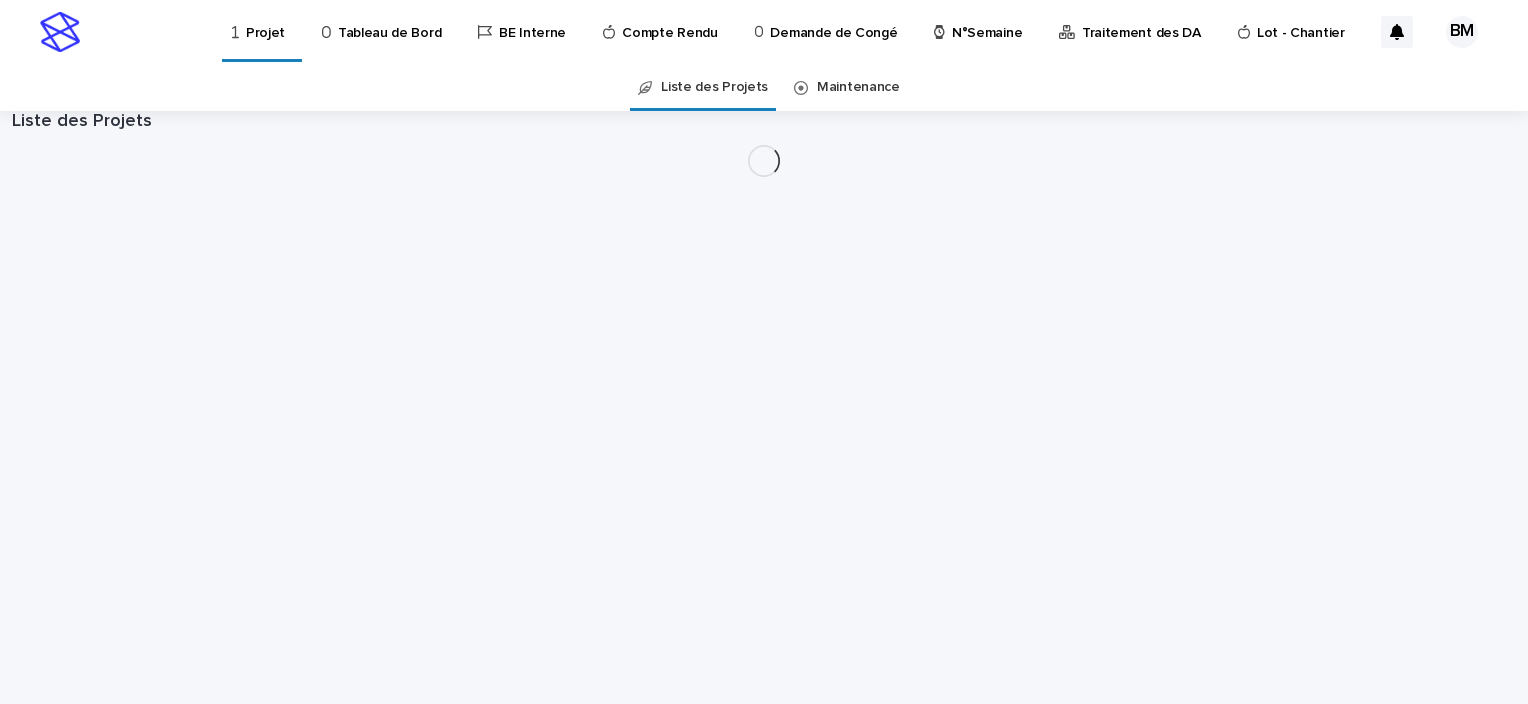scroll, scrollTop: 0, scrollLeft: 0, axis: both 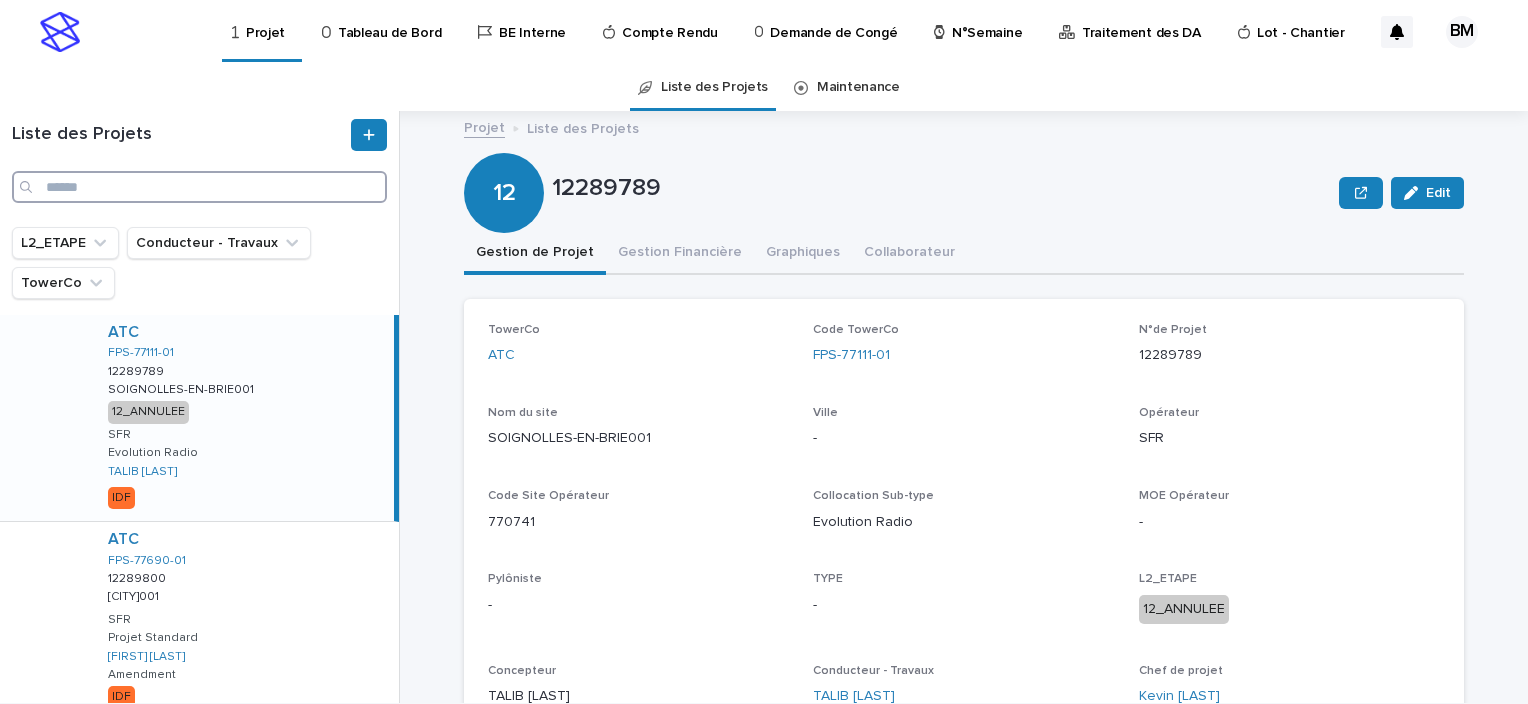 click at bounding box center (199, 187) 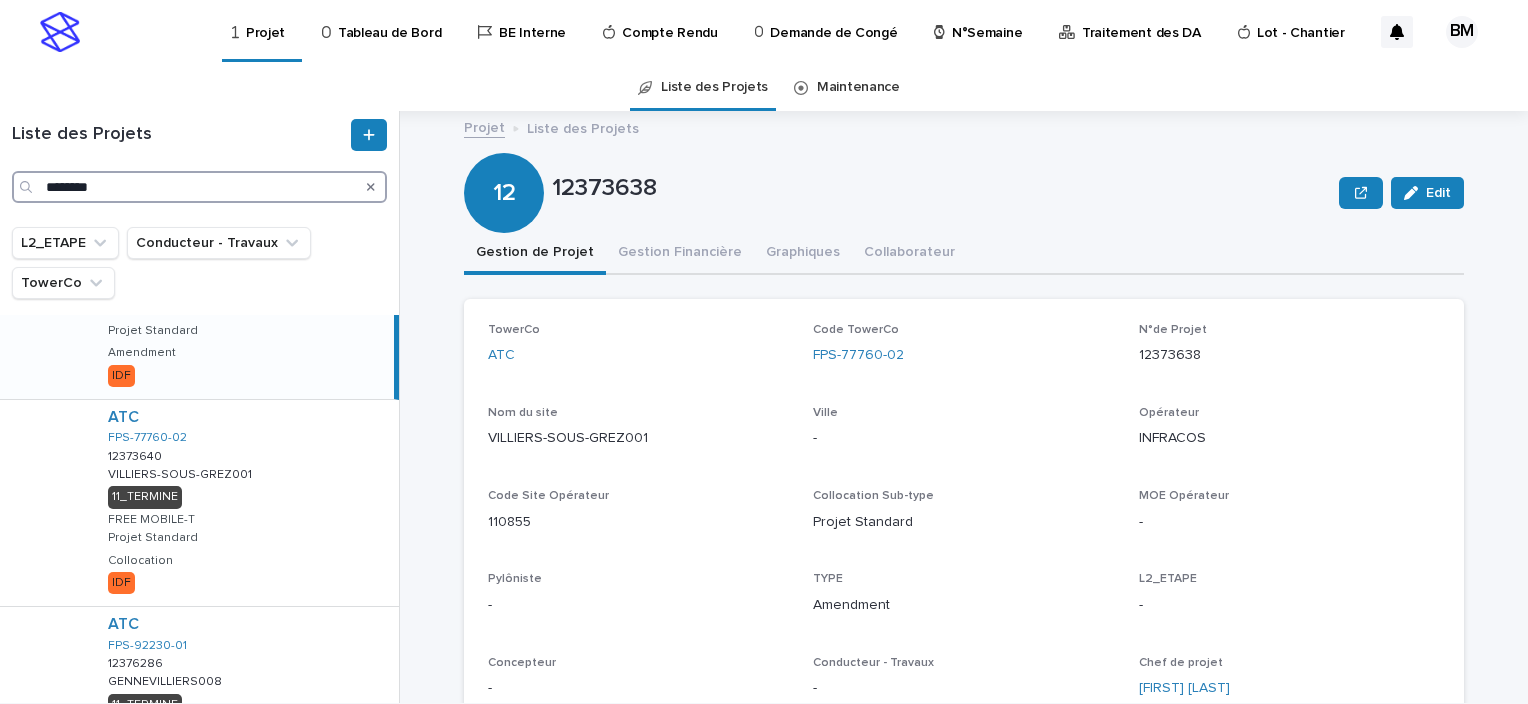scroll, scrollTop: 0, scrollLeft: 0, axis: both 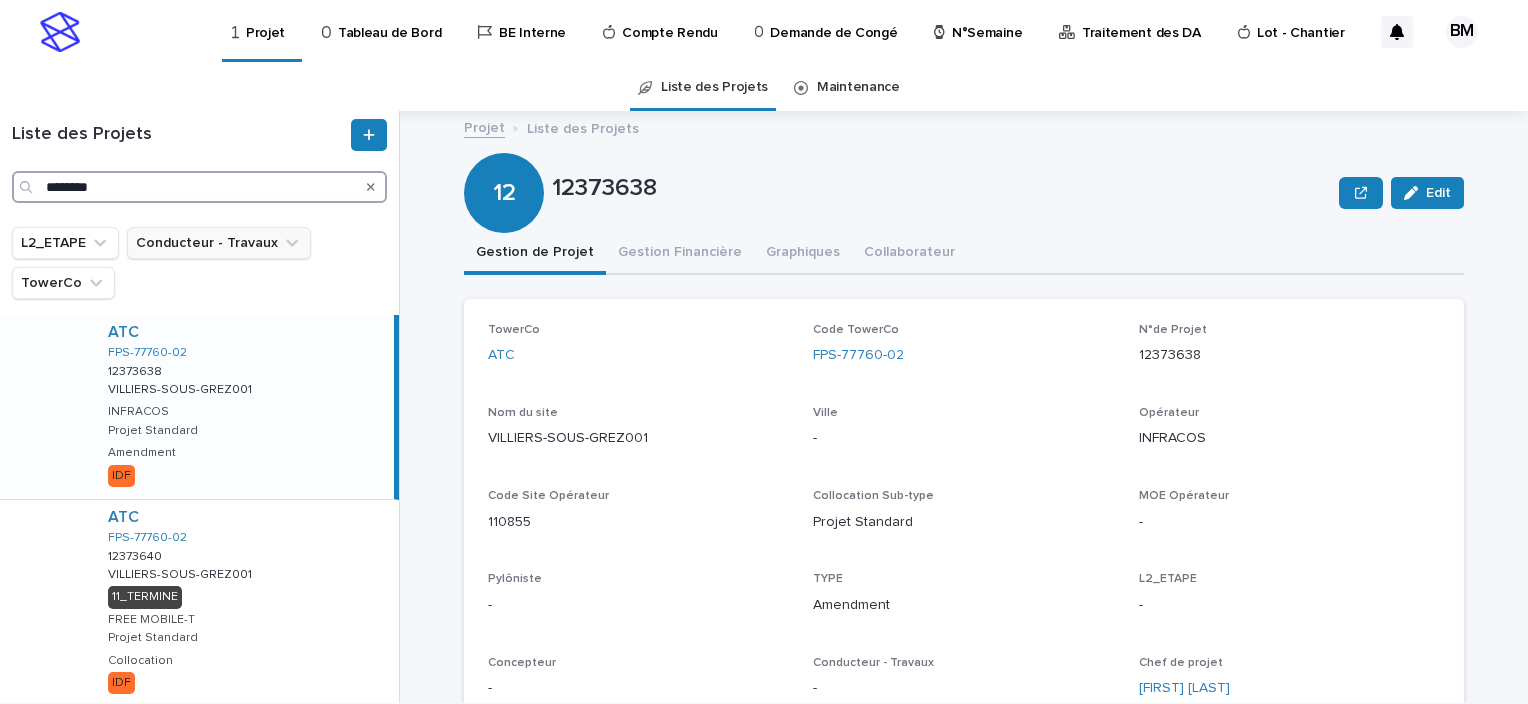type on "********" 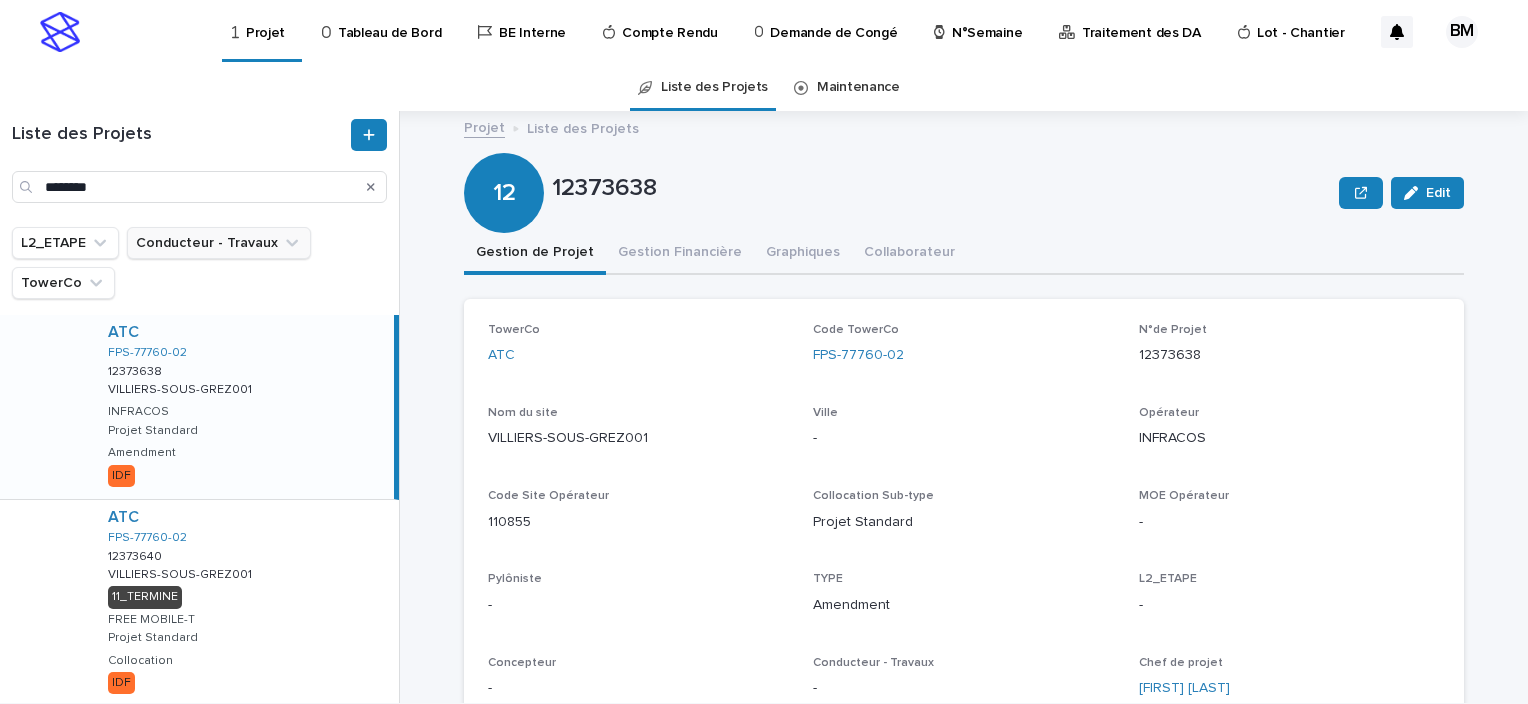 click on "Conducteur - Travaux" at bounding box center [219, 243] 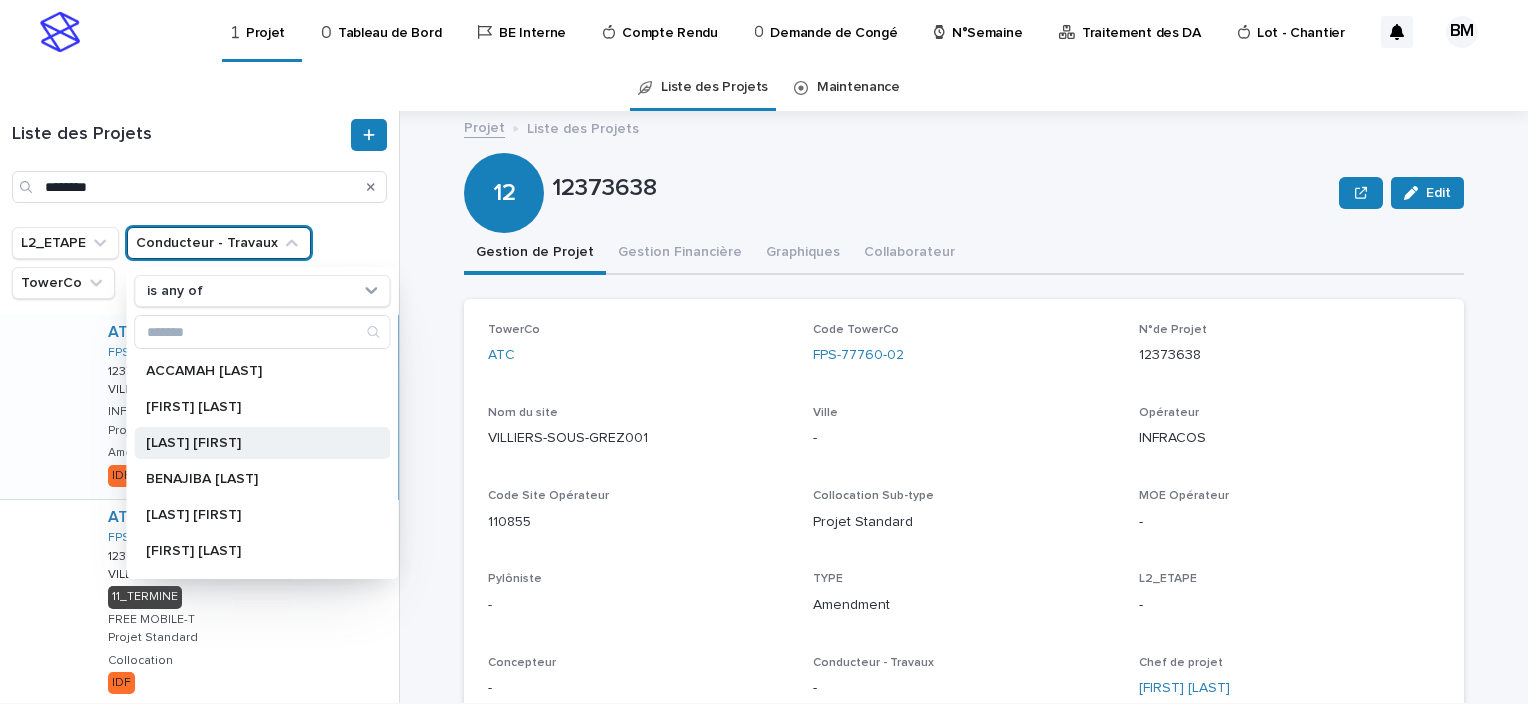 click on "[LAST] [FIRST]" at bounding box center [252, 443] 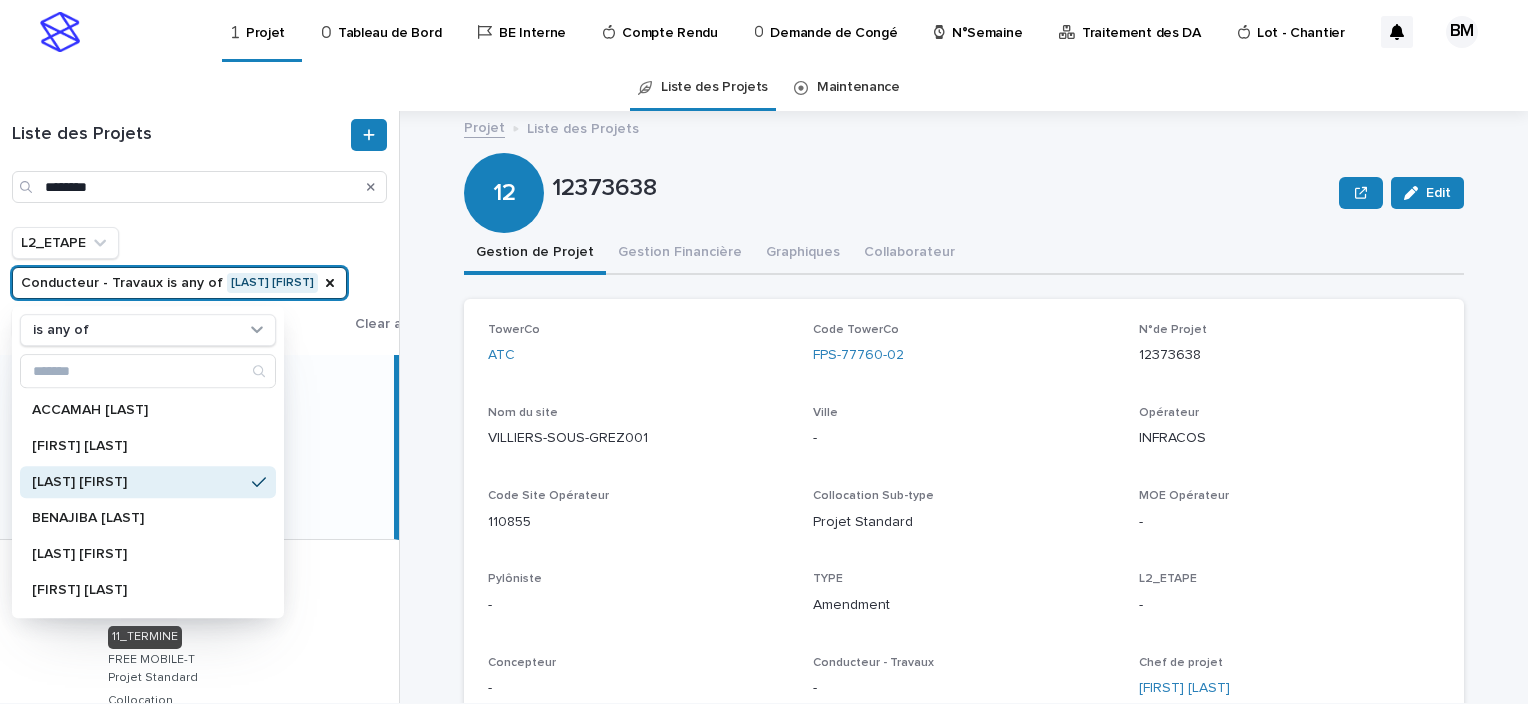 click on "Projet Liste des Projets [NUMBER] Edit [NUMBER] Edit Sorry, there was an error saving your record. Please try again. Please fill out the required fields below. Gestion de Projet Gestion Financière Graphiques Collaborateur Loading... Saving… Loading... Saving… Loading... Saving… TowerCo ATC   Code TowerCo [CODE]   N°de Projet [NUMBER] Nom du site [CITY] Ville - Opérateur [COMPANY] Code Site Opérateur [NUMBER] Collocation Sub-type Projet Standard MOE Opérateur - Pylôniste - TYPE Amendment L2_ETAPE - Concepteur - Conducteur - Travaux - Chef de projet [FIRST] [LAST]   Adresse du site - Observation Accès - Région IDF Loading... Saving… Lien vers donnée SITERRA [NUMBER]   Statut Projet (SITERRA) Active ETAPE SITERRA - Loading... Saving… Liste des Jalons No records Loading... Saving… Planning - Travaux Projet - Loading... Saving… Can't display tree at index  [NUMBER] Can't display tree at index  [NUMBER] Can't display tree at index  [NUMBER]" at bounding box center [976, 407] 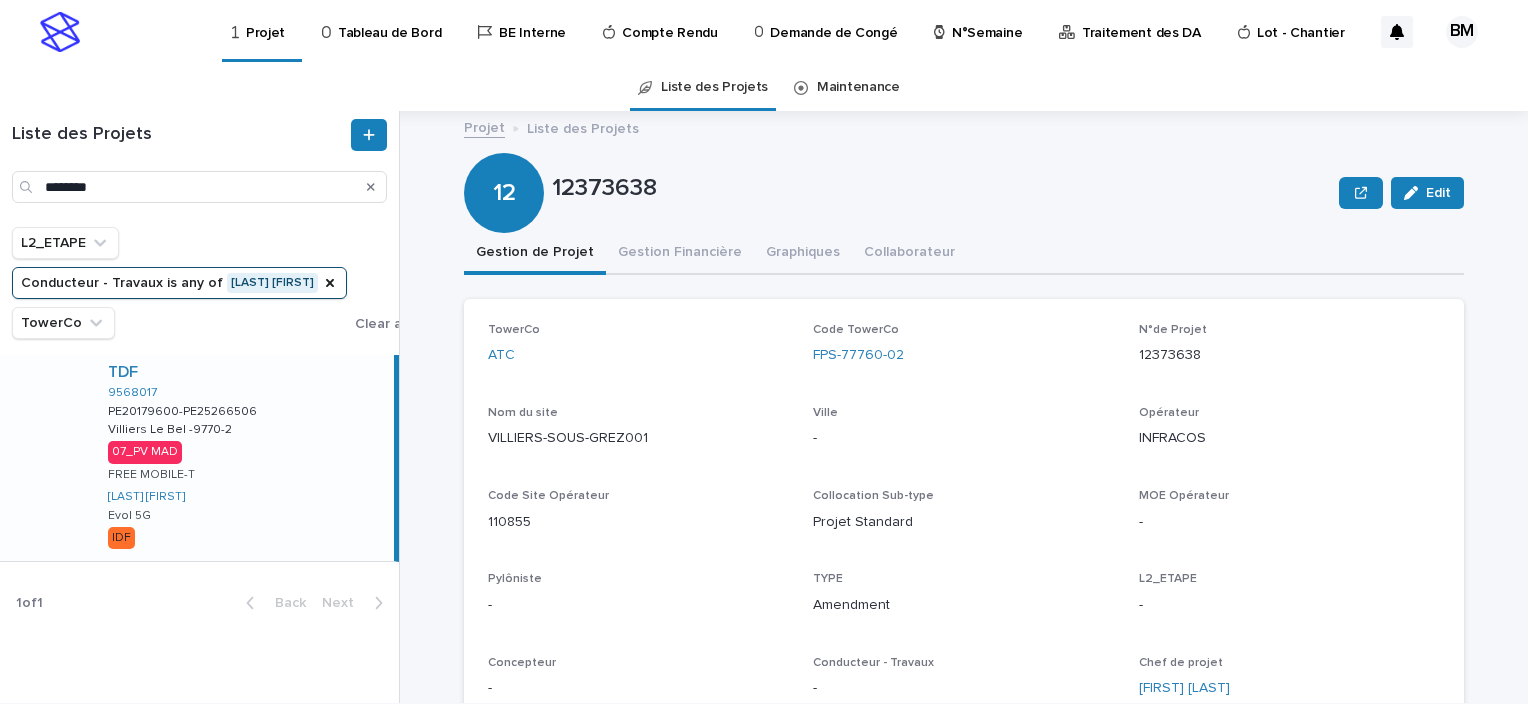 click on "TDF [NUMBER] [CITY] [PROJECT_CODE] [PROJECT_CODE]  [CITY] -[NUMBER]-[NUMBER] [CITY] -[NUMBER]-[NUMBER]  [DAY_OF_WEEK] [BRAND] [LAST] [FIRST]   Evol 5G  IDF" at bounding box center [243, 458] 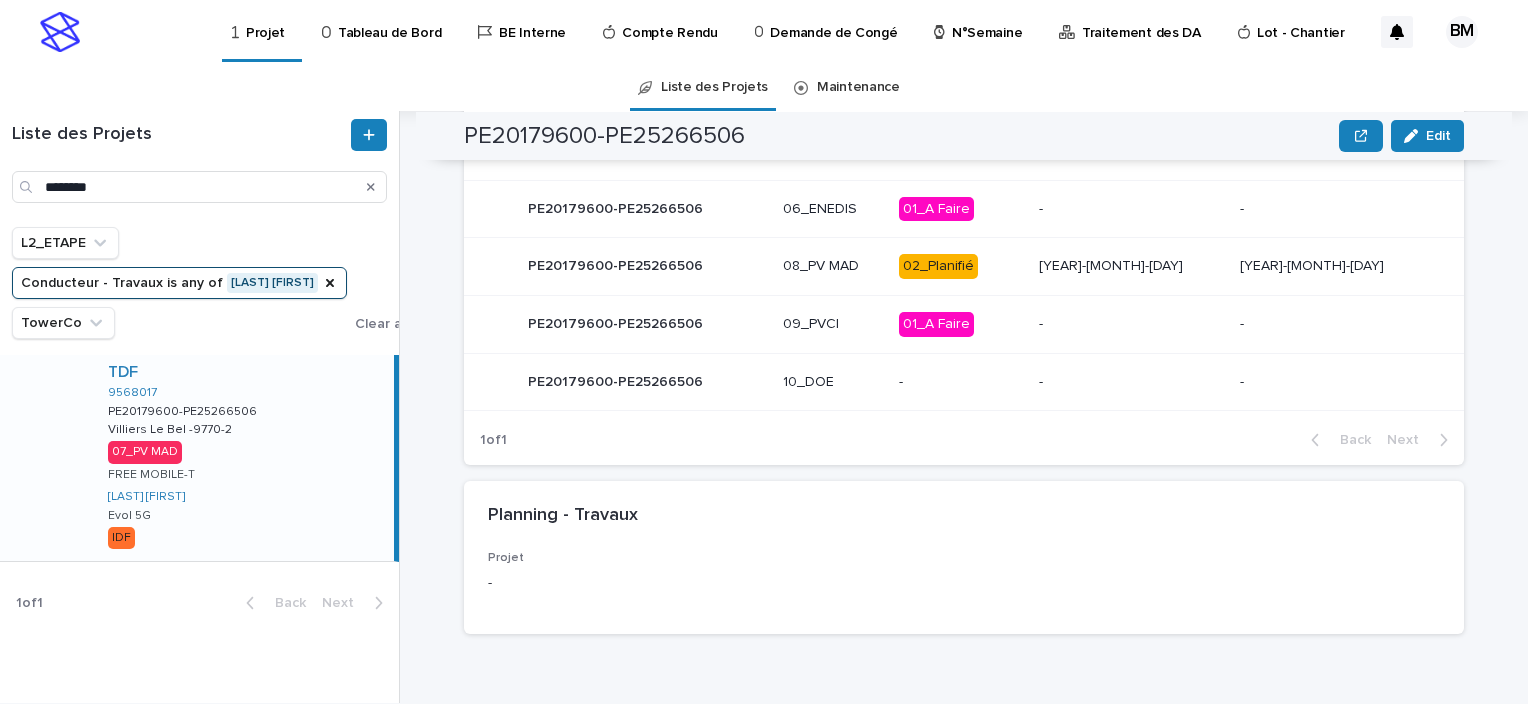 scroll, scrollTop: 1044, scrollLeft: 0, axis: vertical 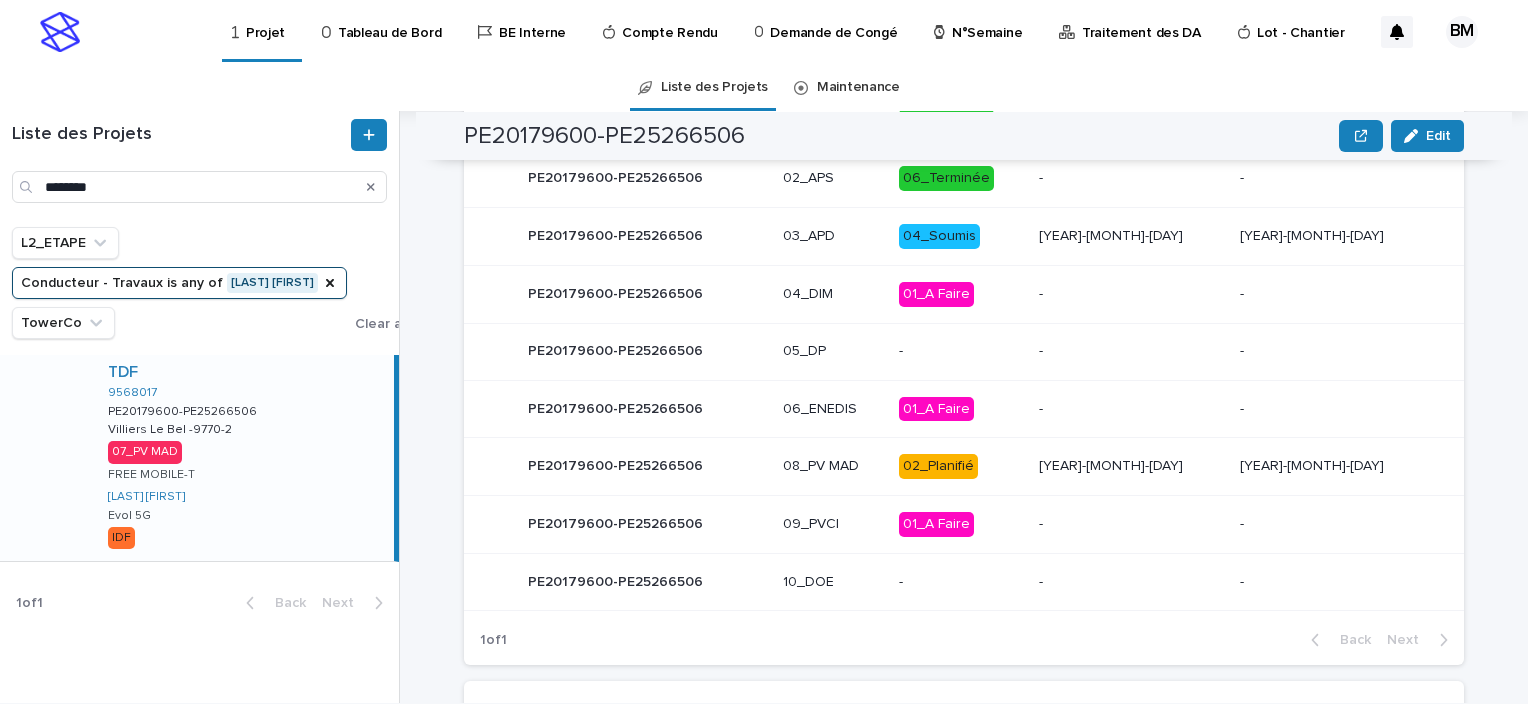 click on "08_PV MAD" at bounding box center [833, 466] 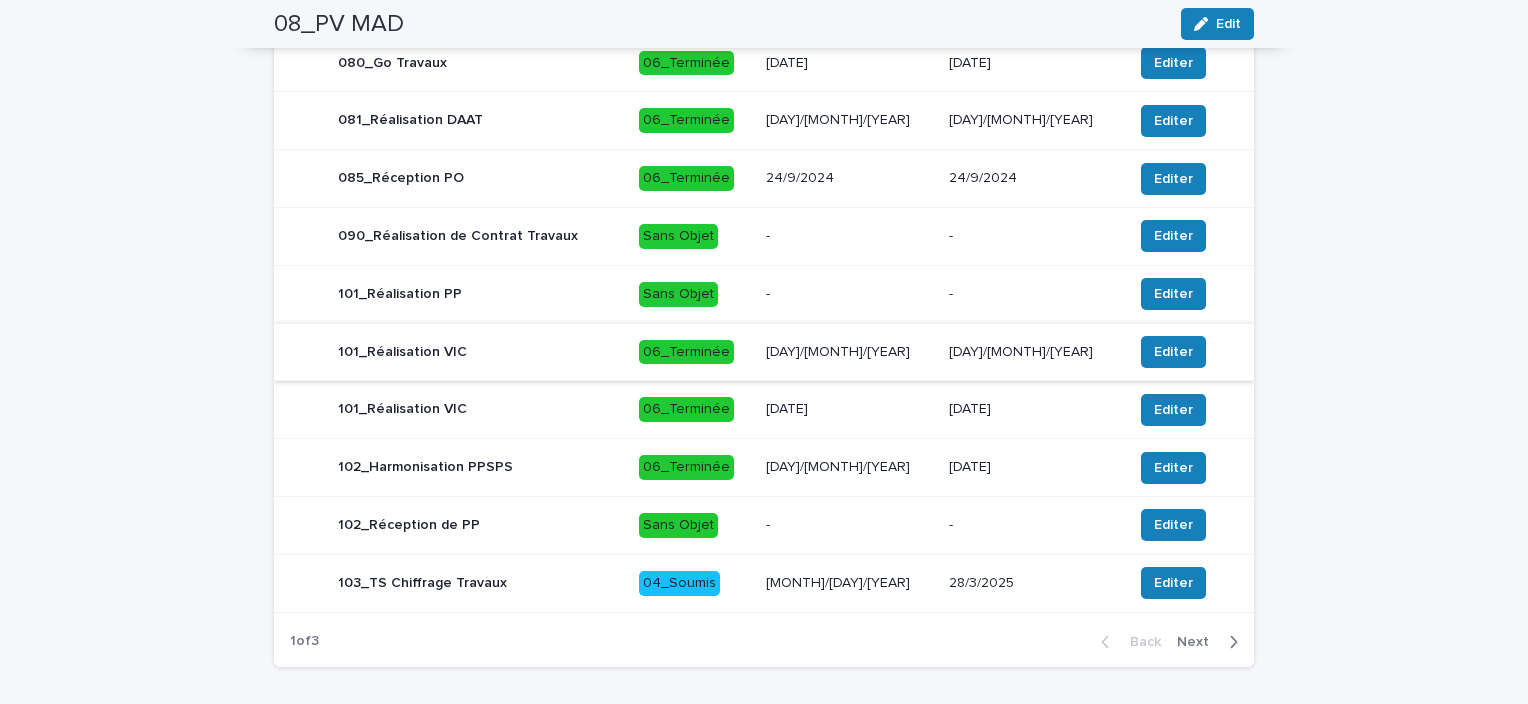 scroll, scrollTop: 1539, scrollLeft: 0, axis: vertical 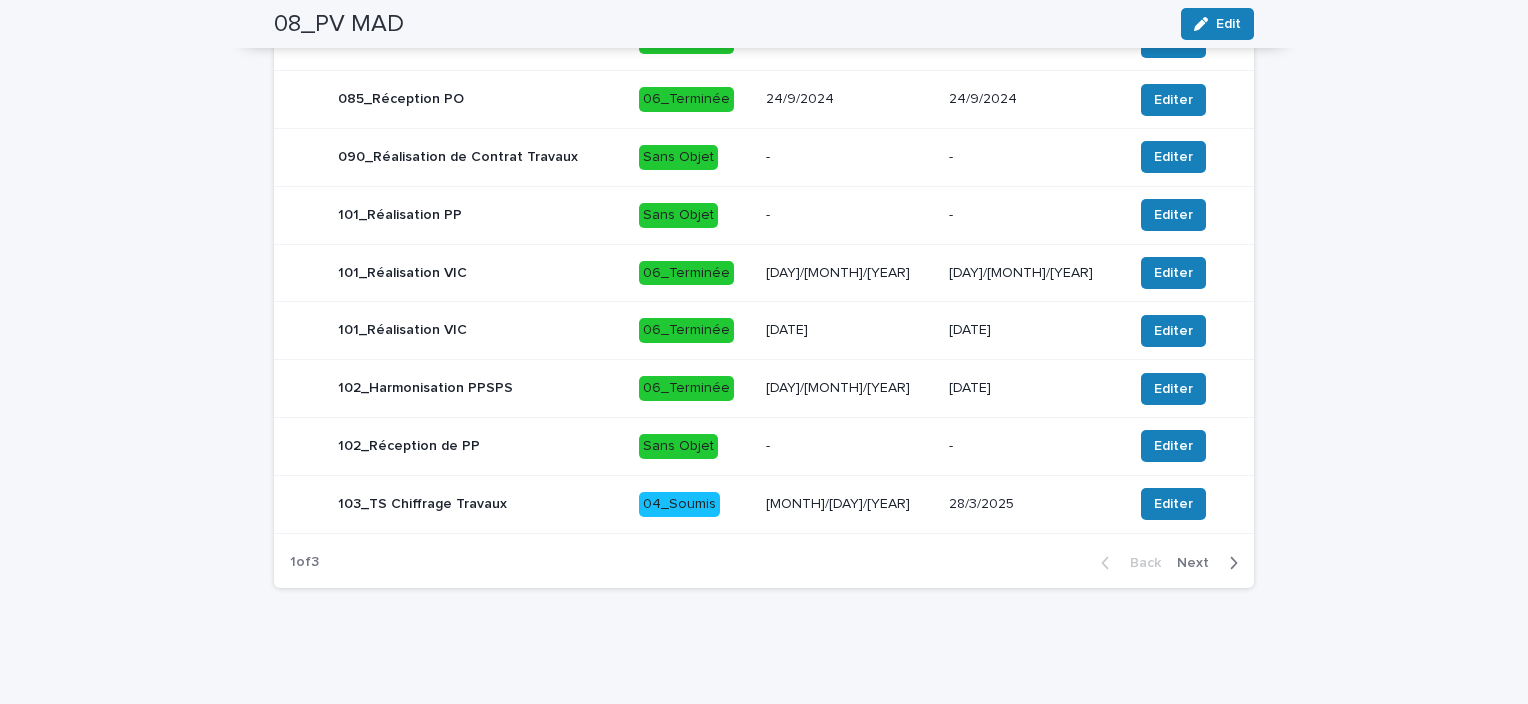 click on "Next" at bounding box center (1199, 563) 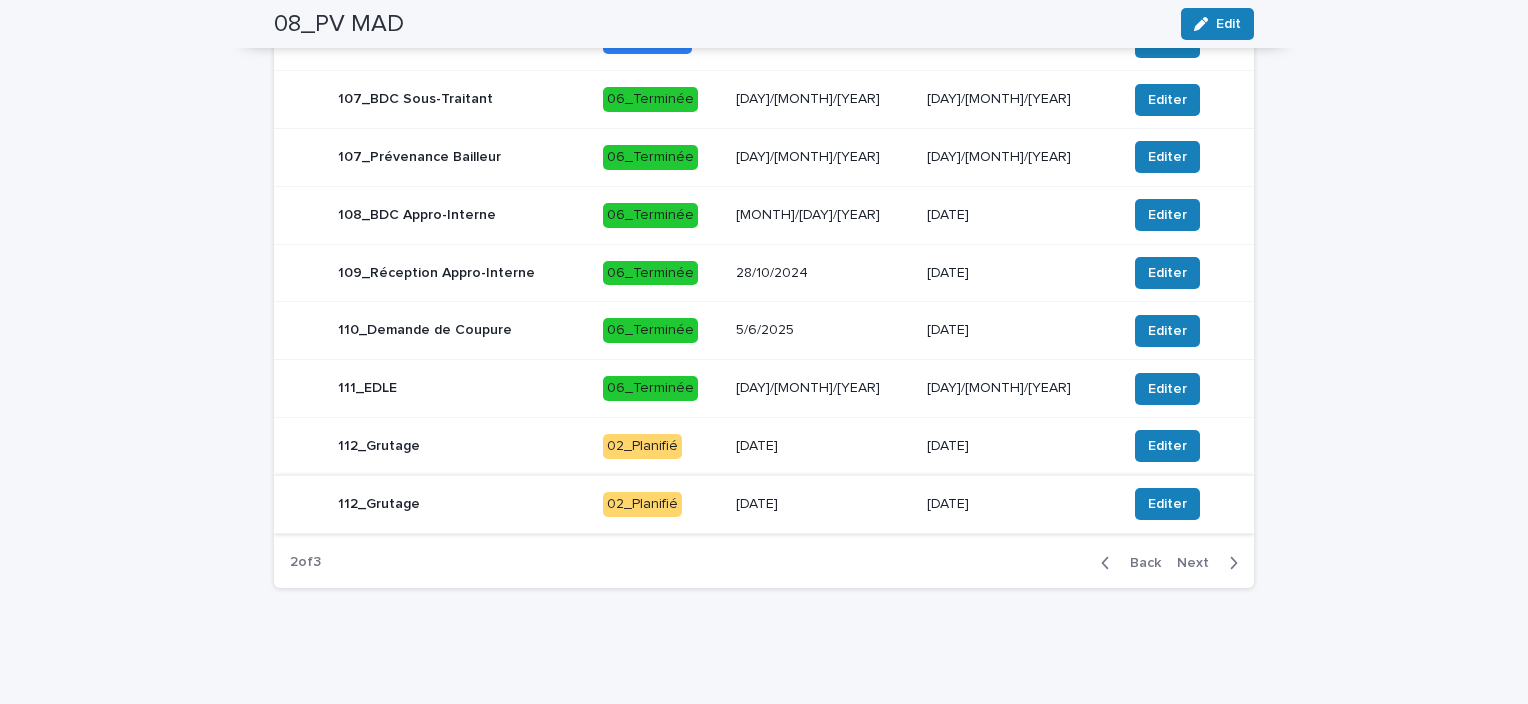 scroll, scrollTop: 1239, scrollLeft: 0, axis: vertical 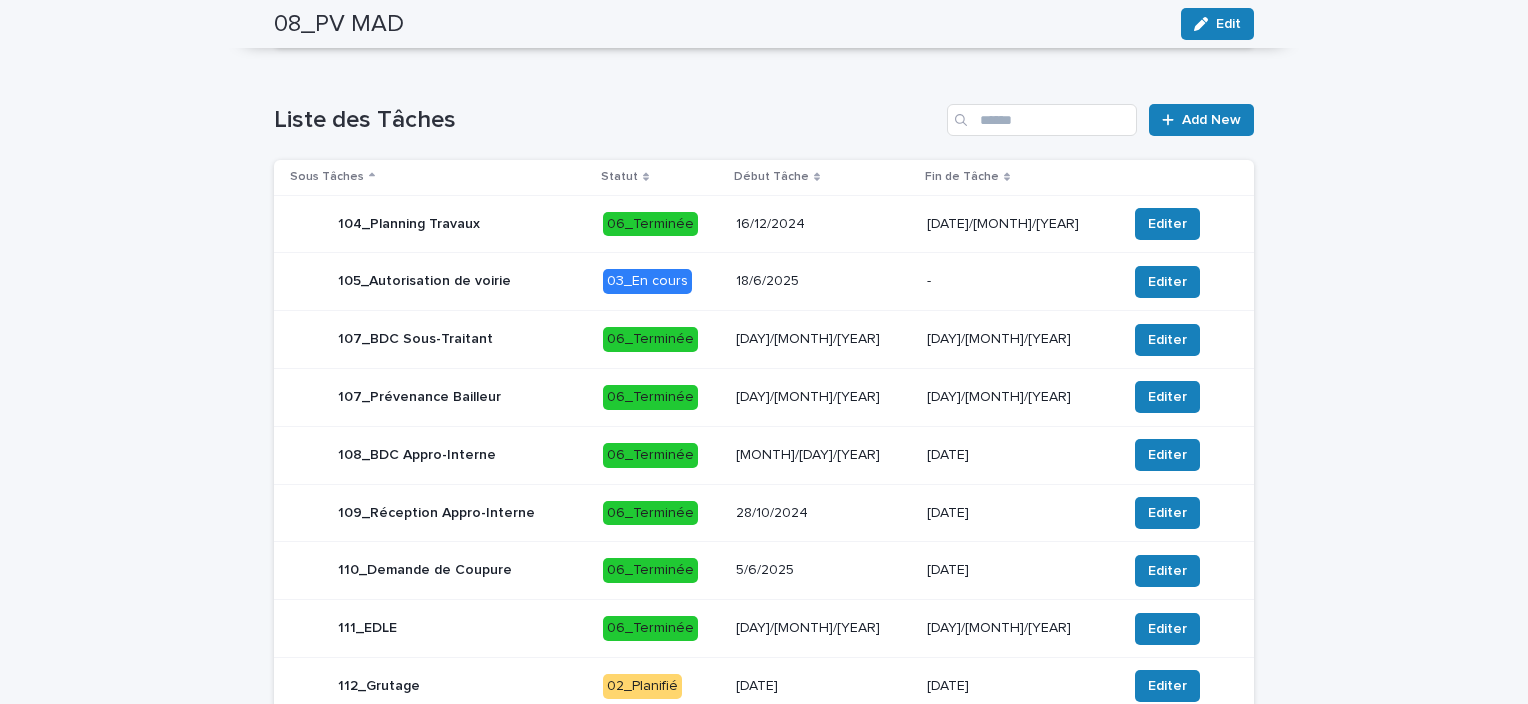 click on "-" at bounding box center (1019, 281) 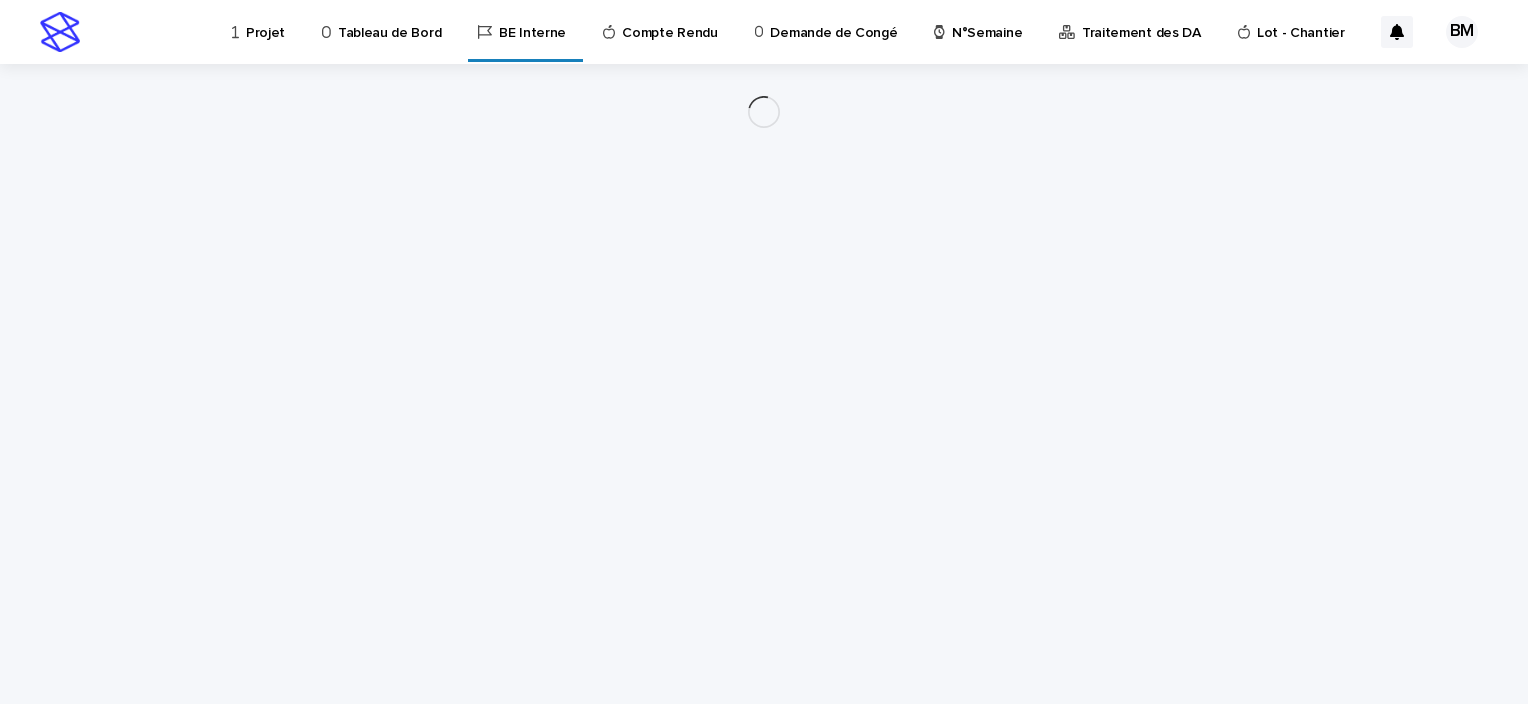 scroll, scrollTop: 0, scrollLeft: 0, axis: both 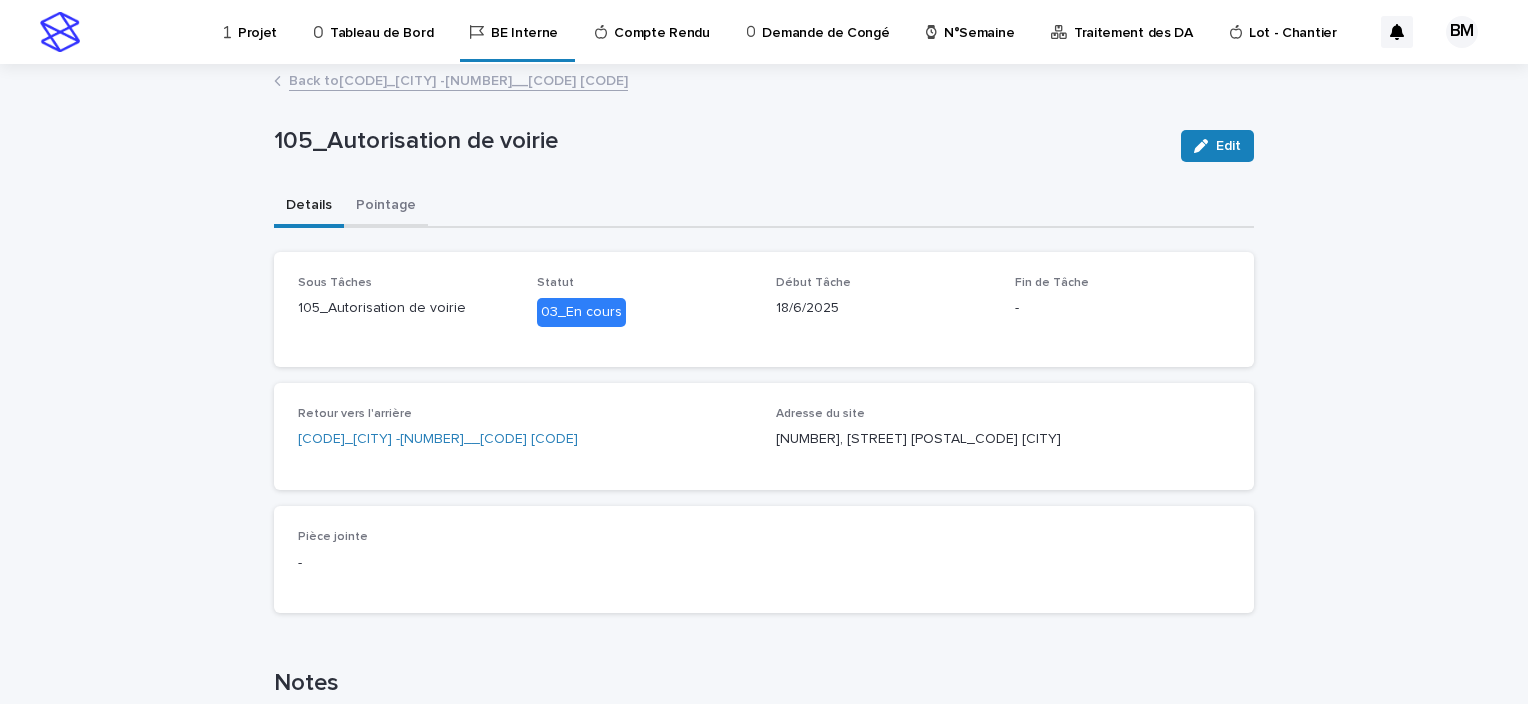 click on "Pointage" at bounding box center (386, 207) 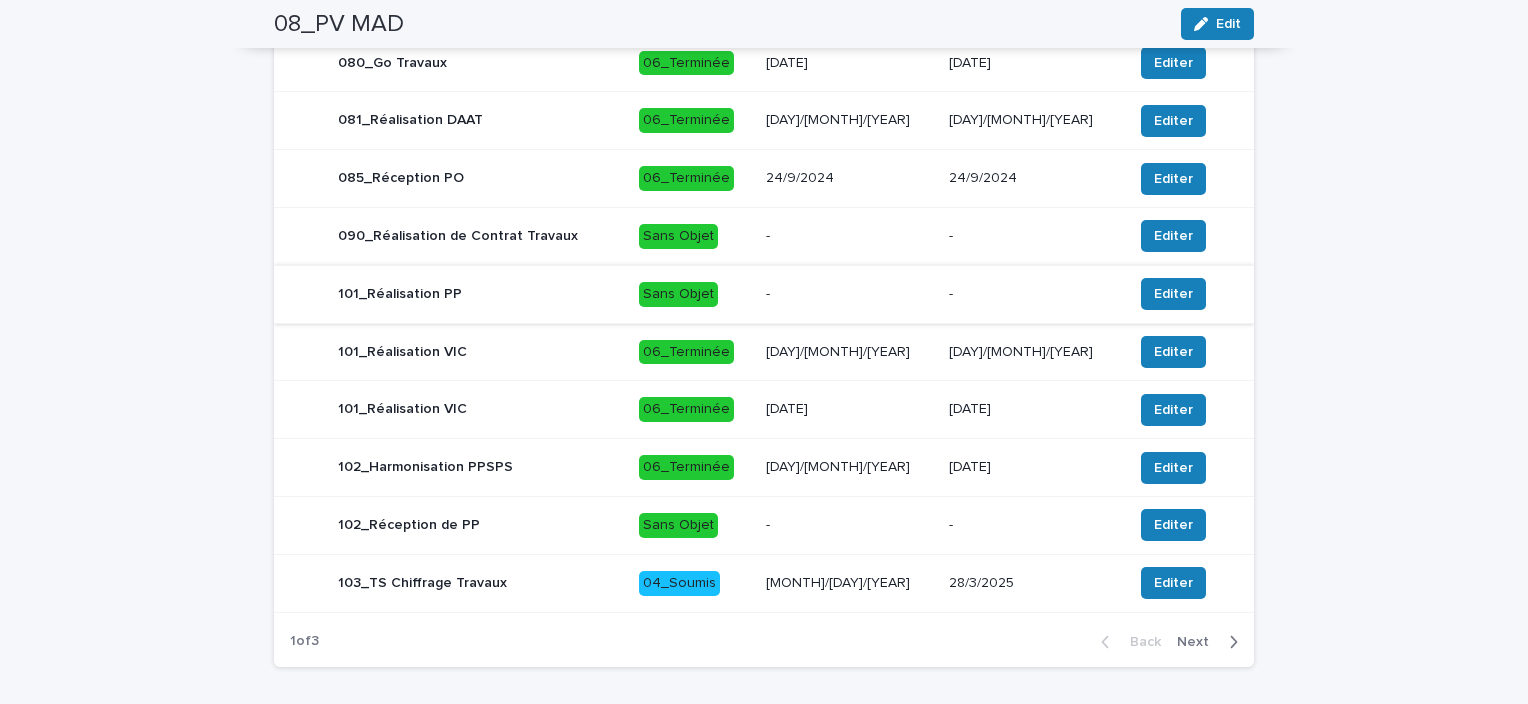scroll, scrollTop: 1539, scrollLeft: 0, axis: vertical 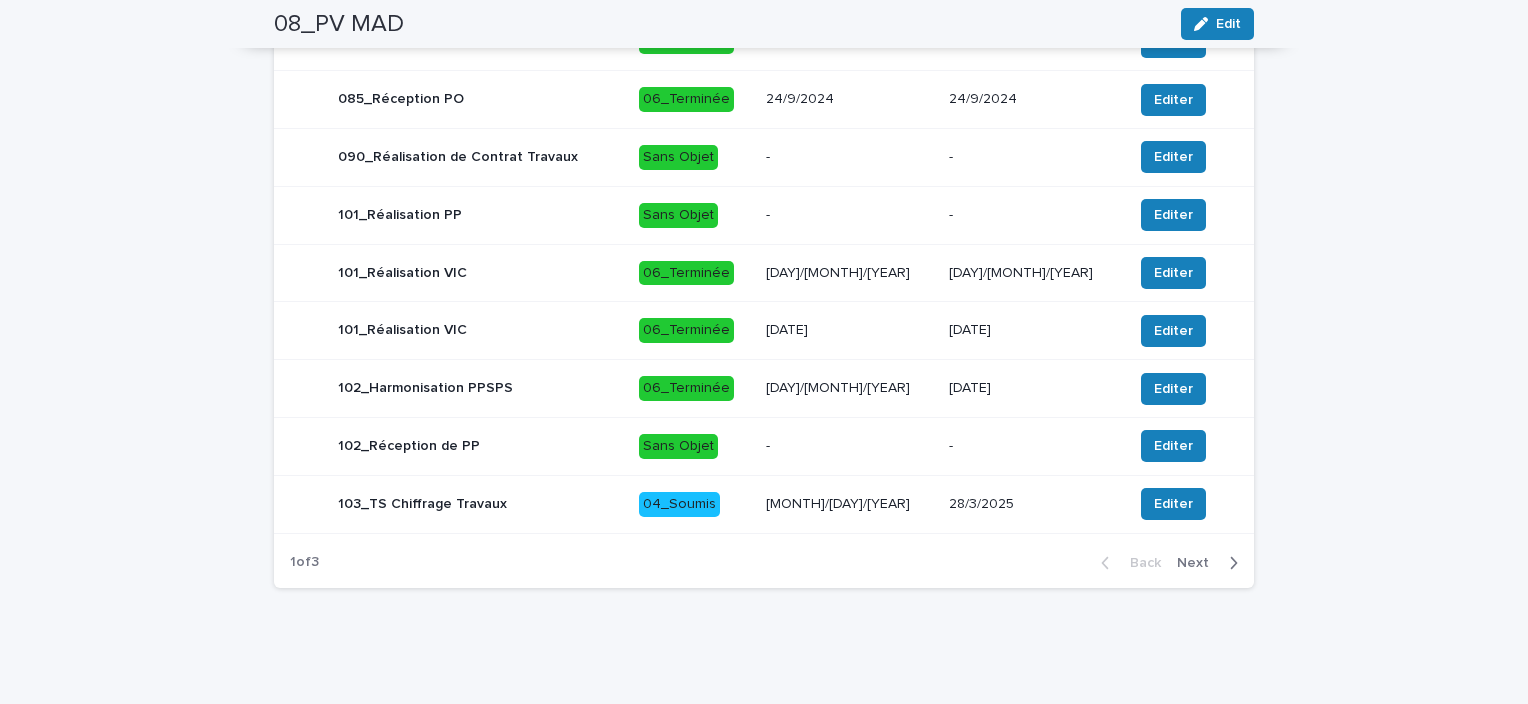 click on "Next" at bounding box center (1199, 563) 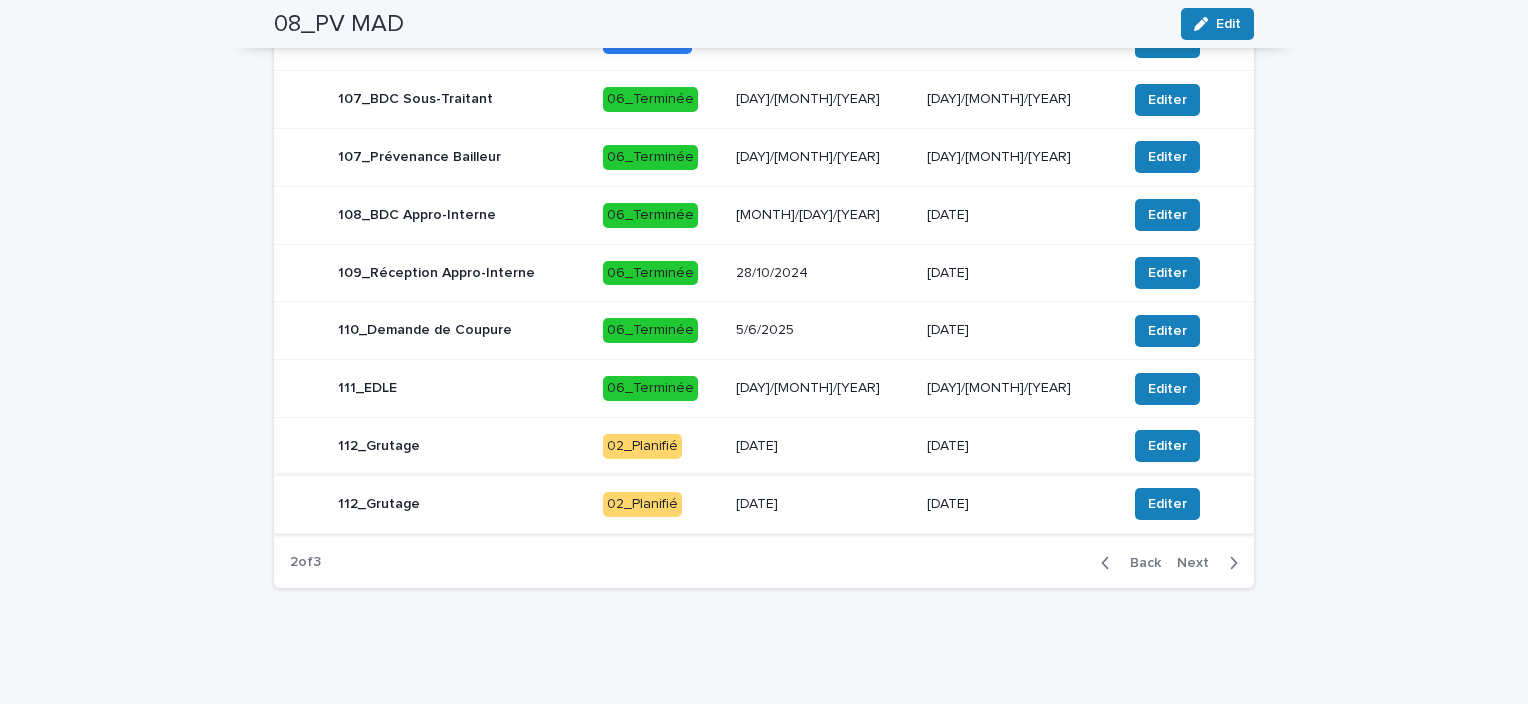 scroll, scrollTop: 1439, scrollLeft: 0, axis: vertical 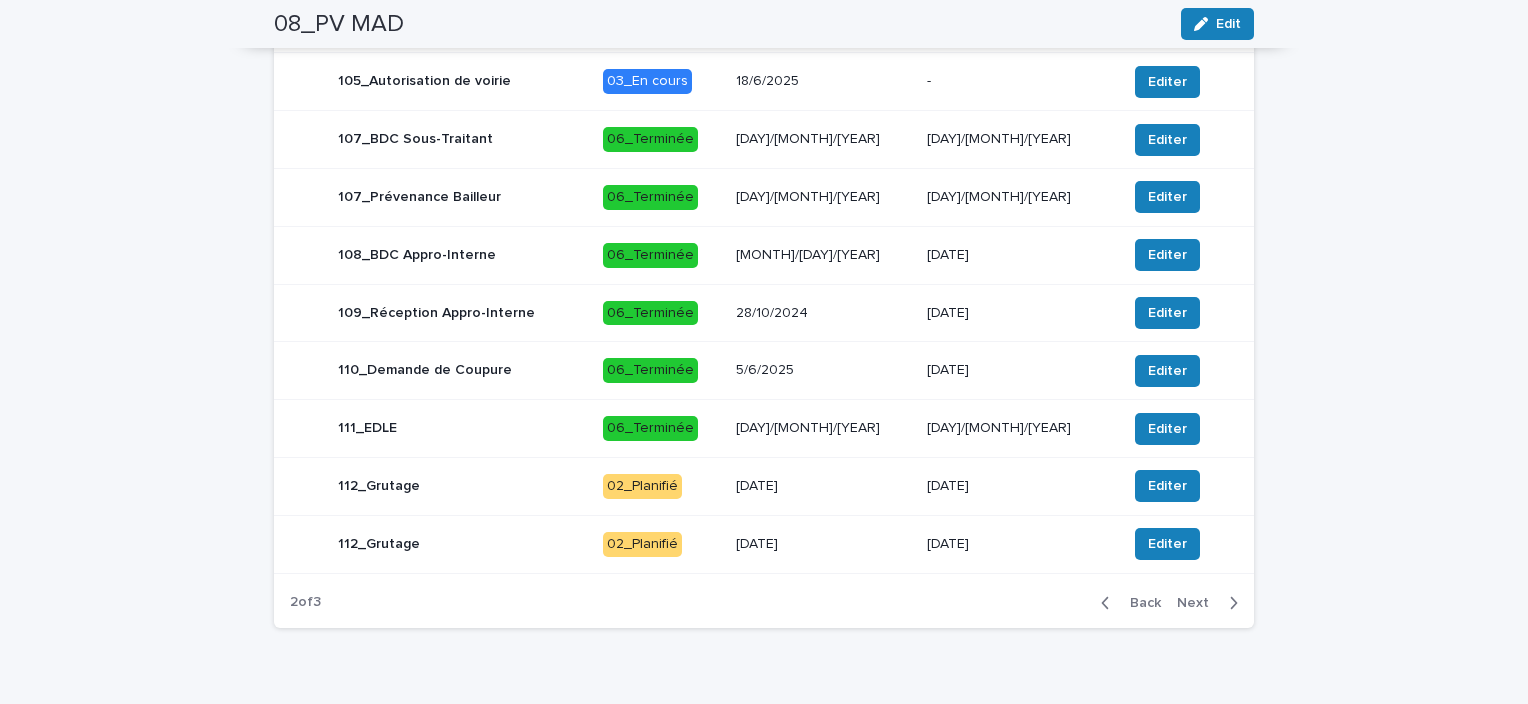 click on "Next" at bounding box center [1199, 603] 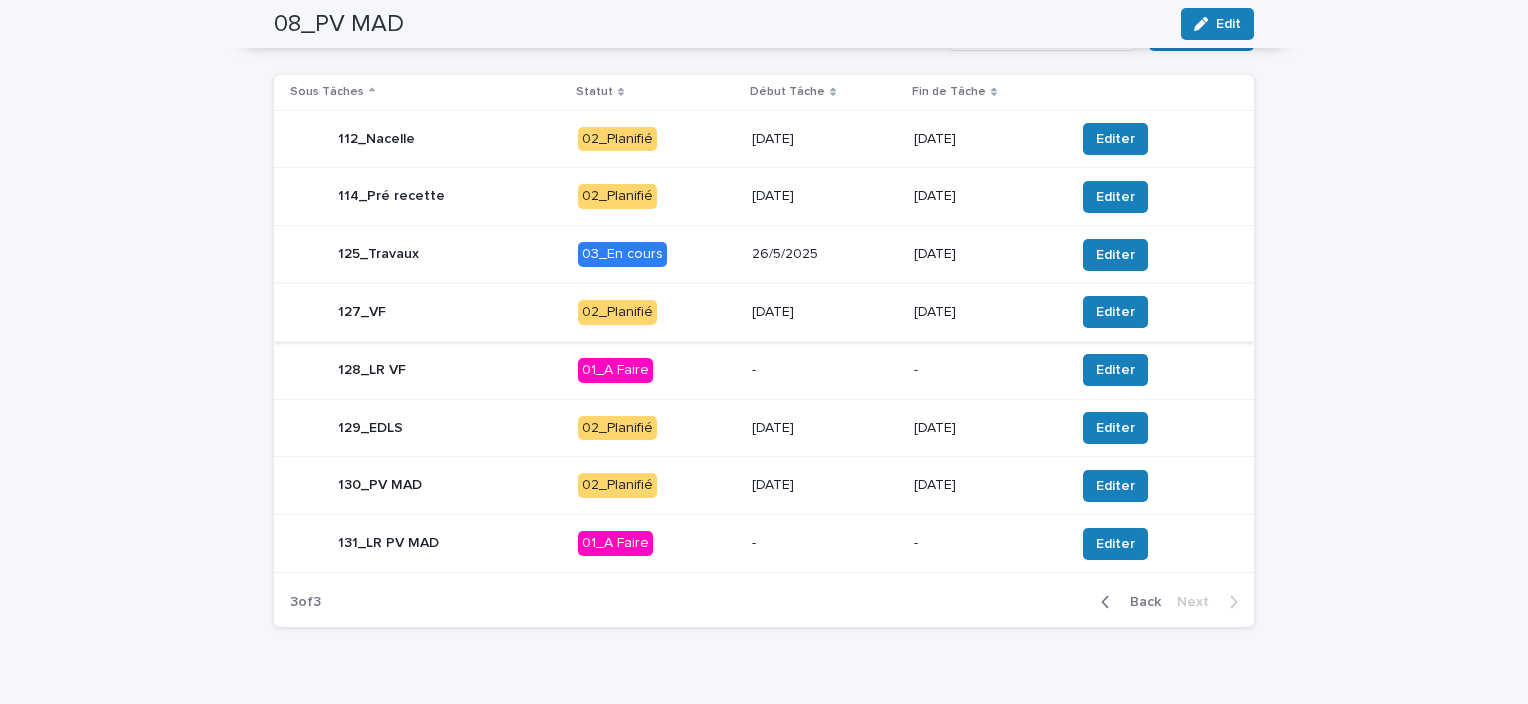 scroll, scrollTop: 1224, scrollLeft: 0, axis: vertical 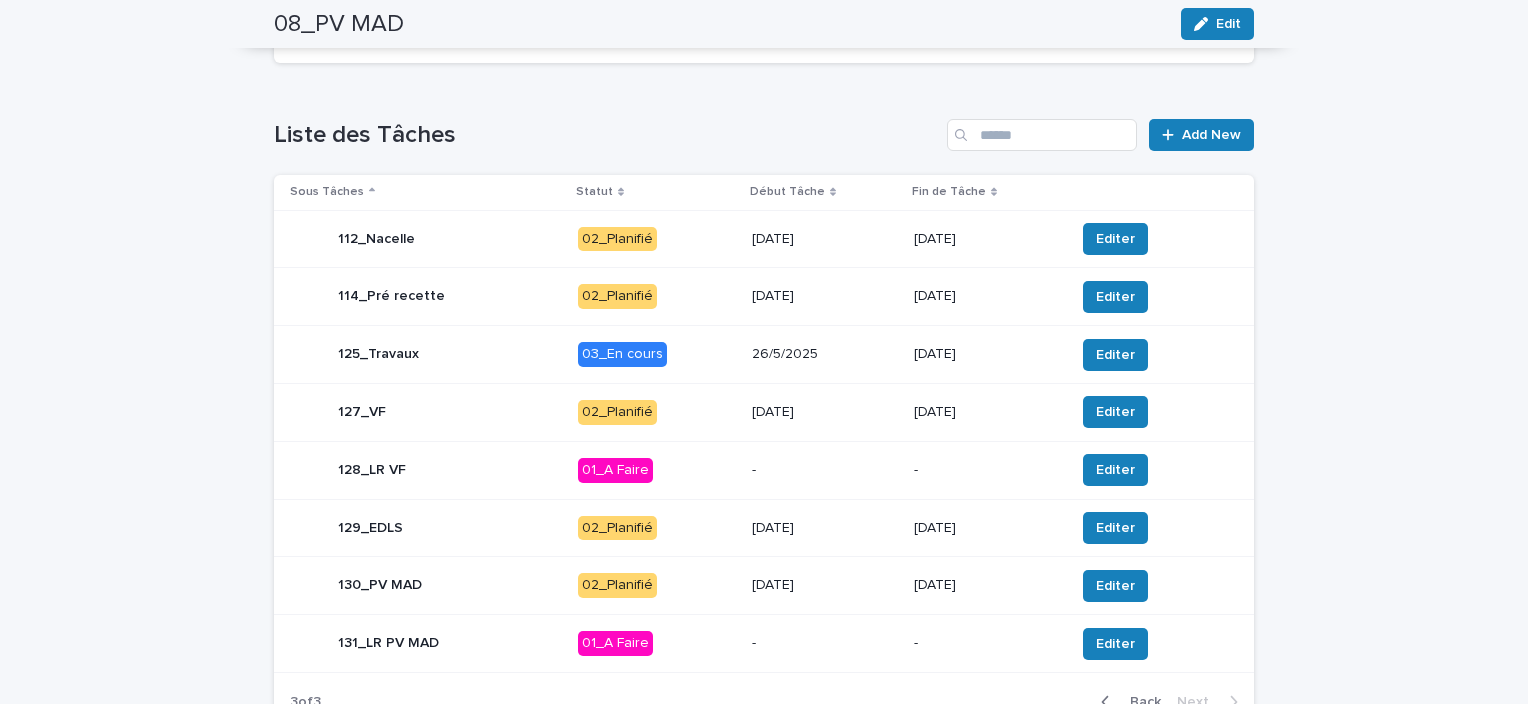 click on "26/5/2025" at bounding box center [825, 354] 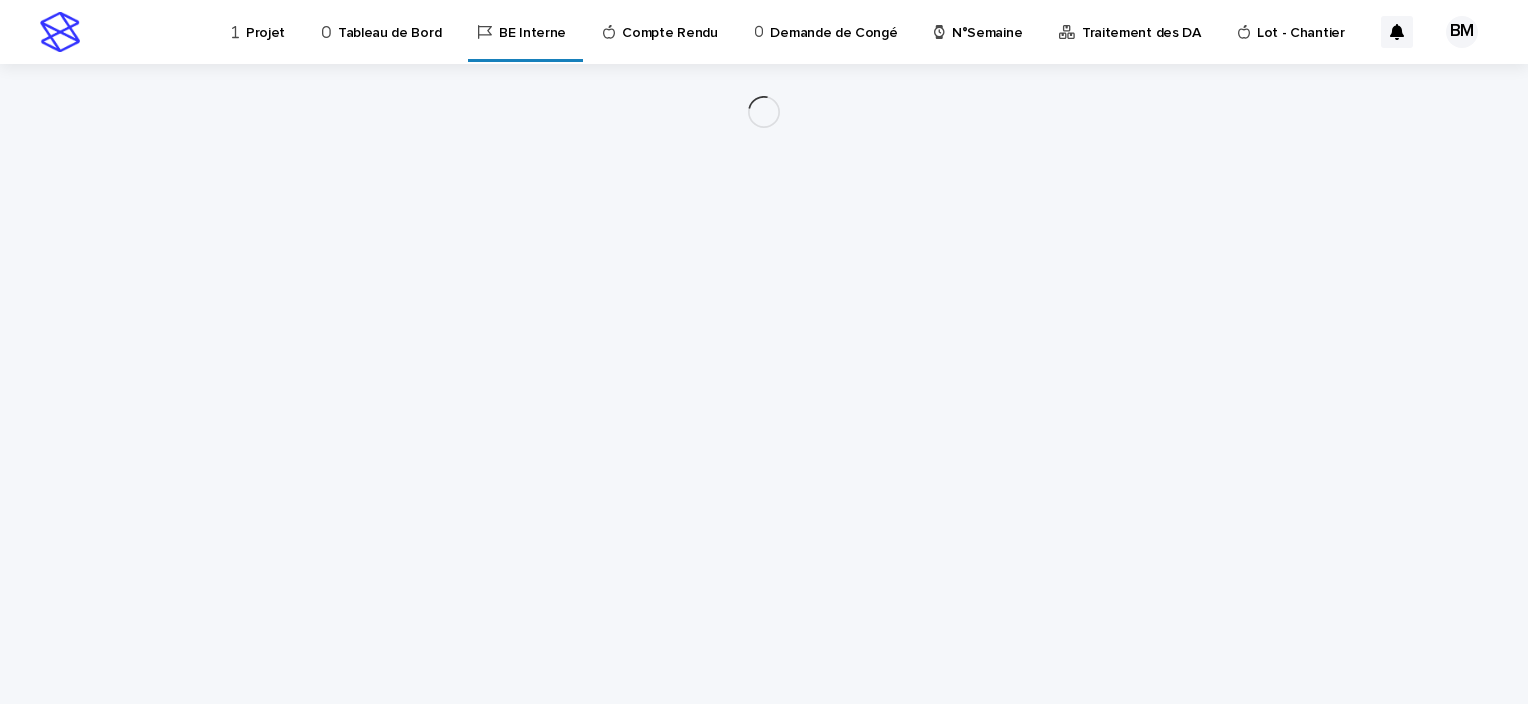 scroll, scrollTop: 0, scrollLeft: 0, axis: both 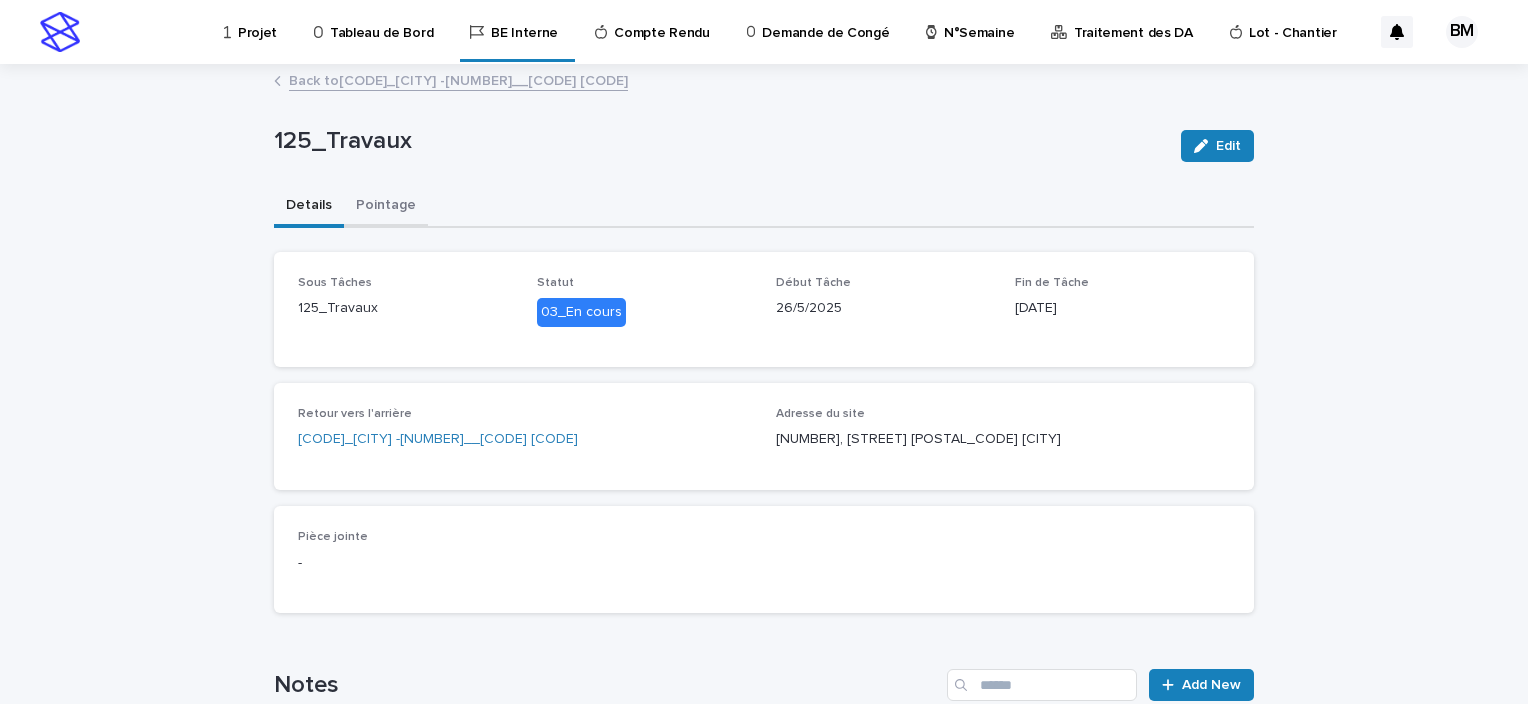 click on "Pointage" at bounding box center (386, 207) 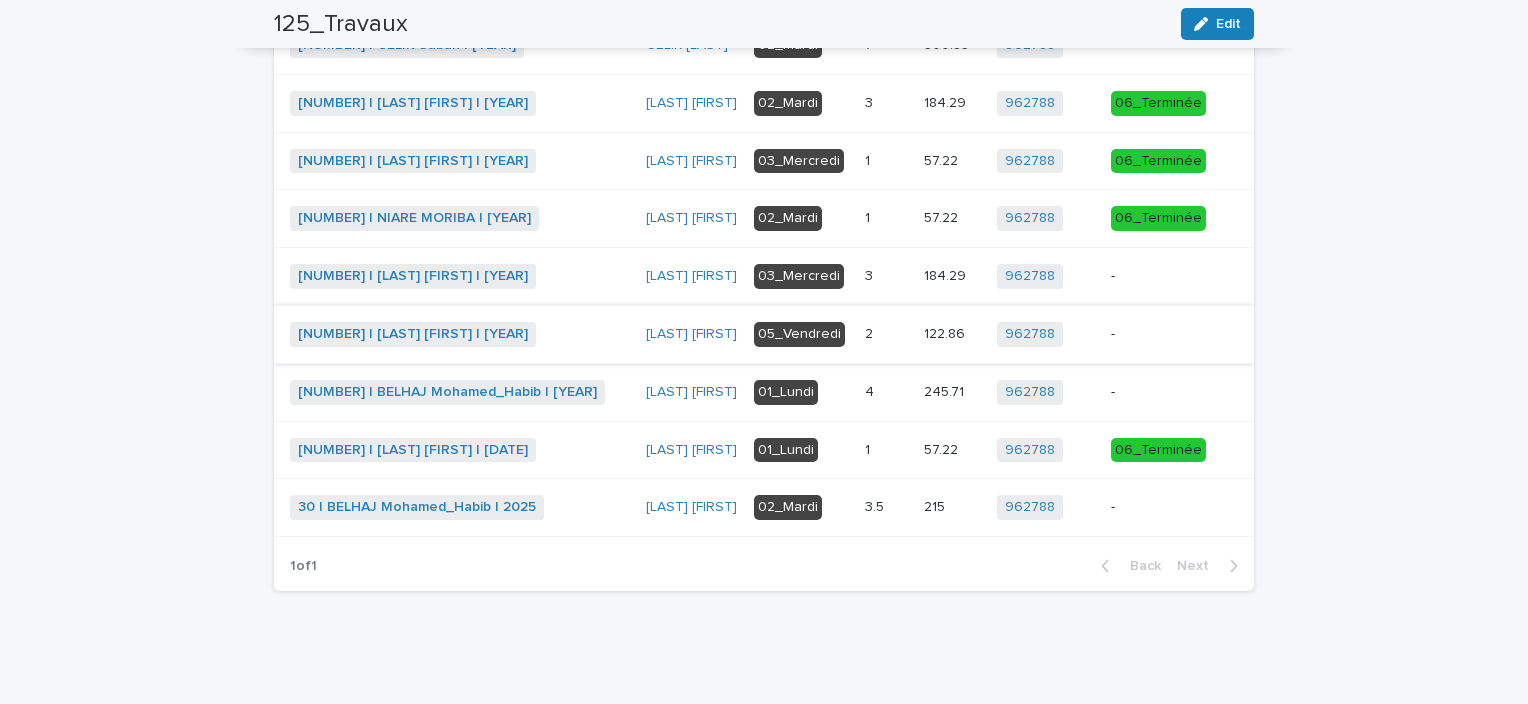 scroll, scrollTop: 24, scrollLeft: 0, axis: vertical 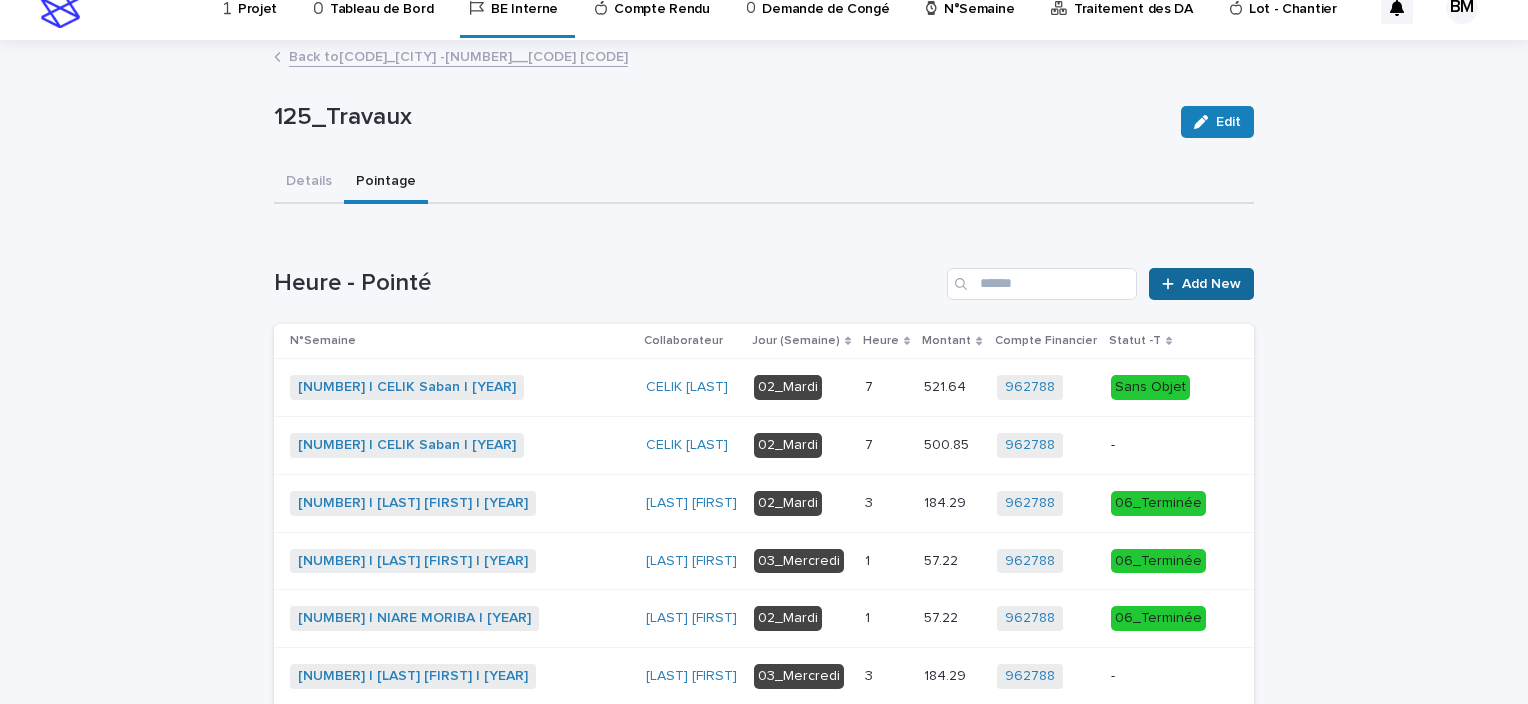 click 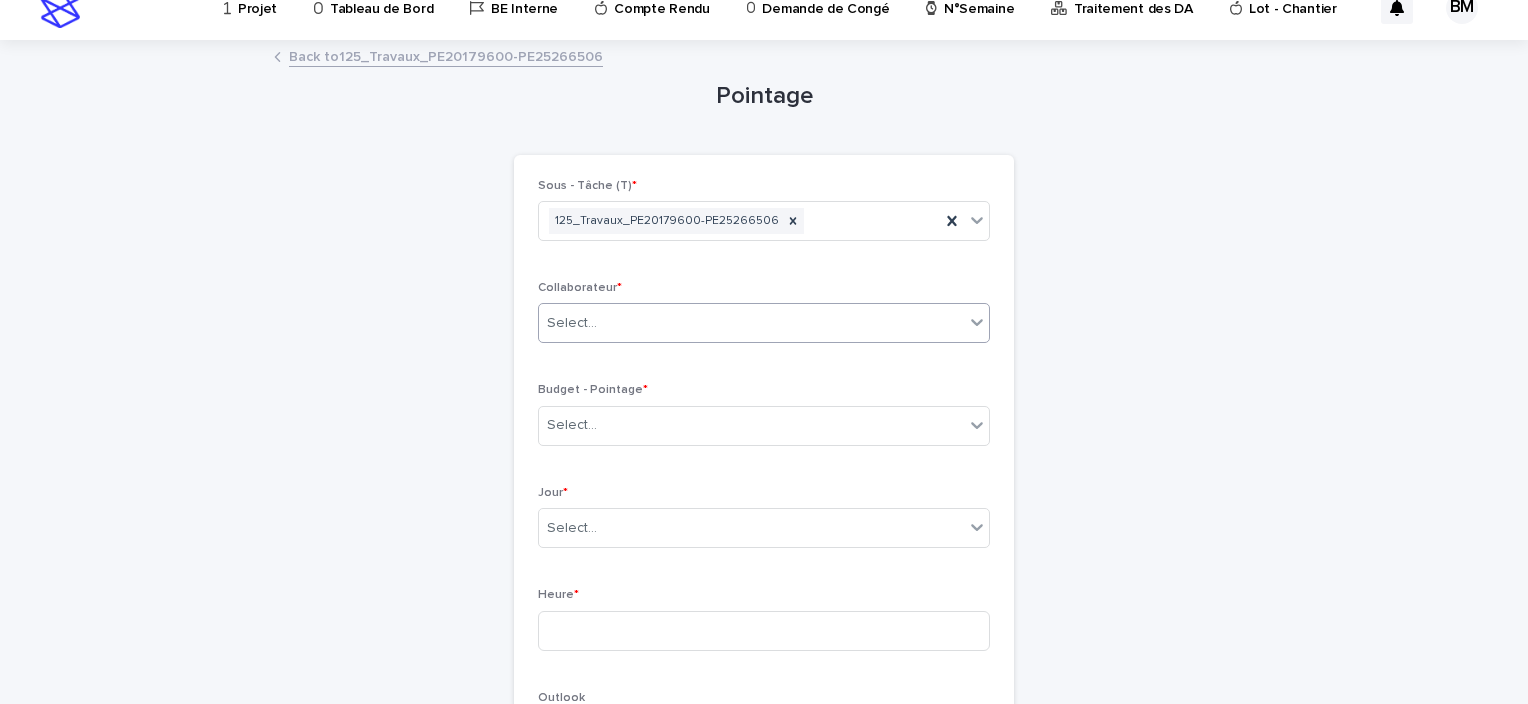 click on "Select..." at bounding box center (751, 323) 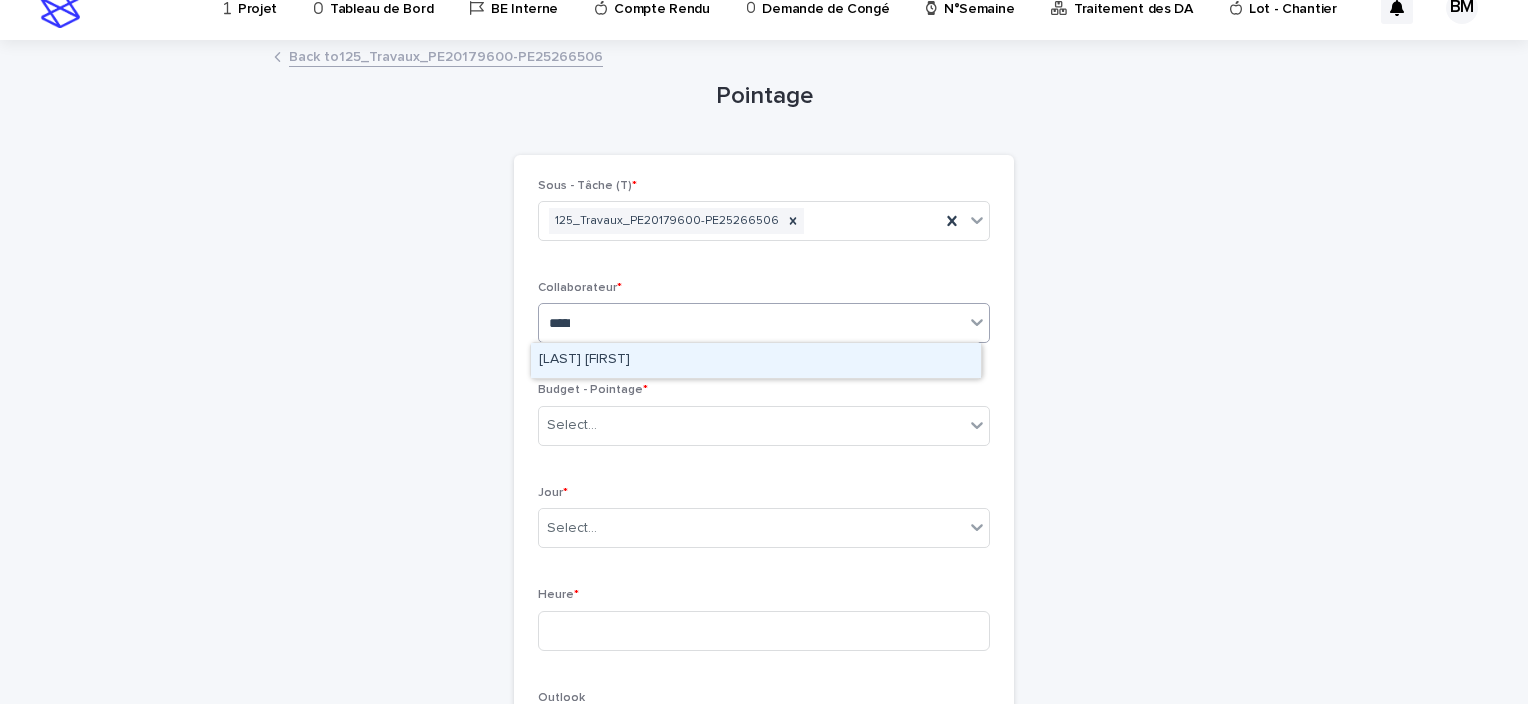 type on "******" 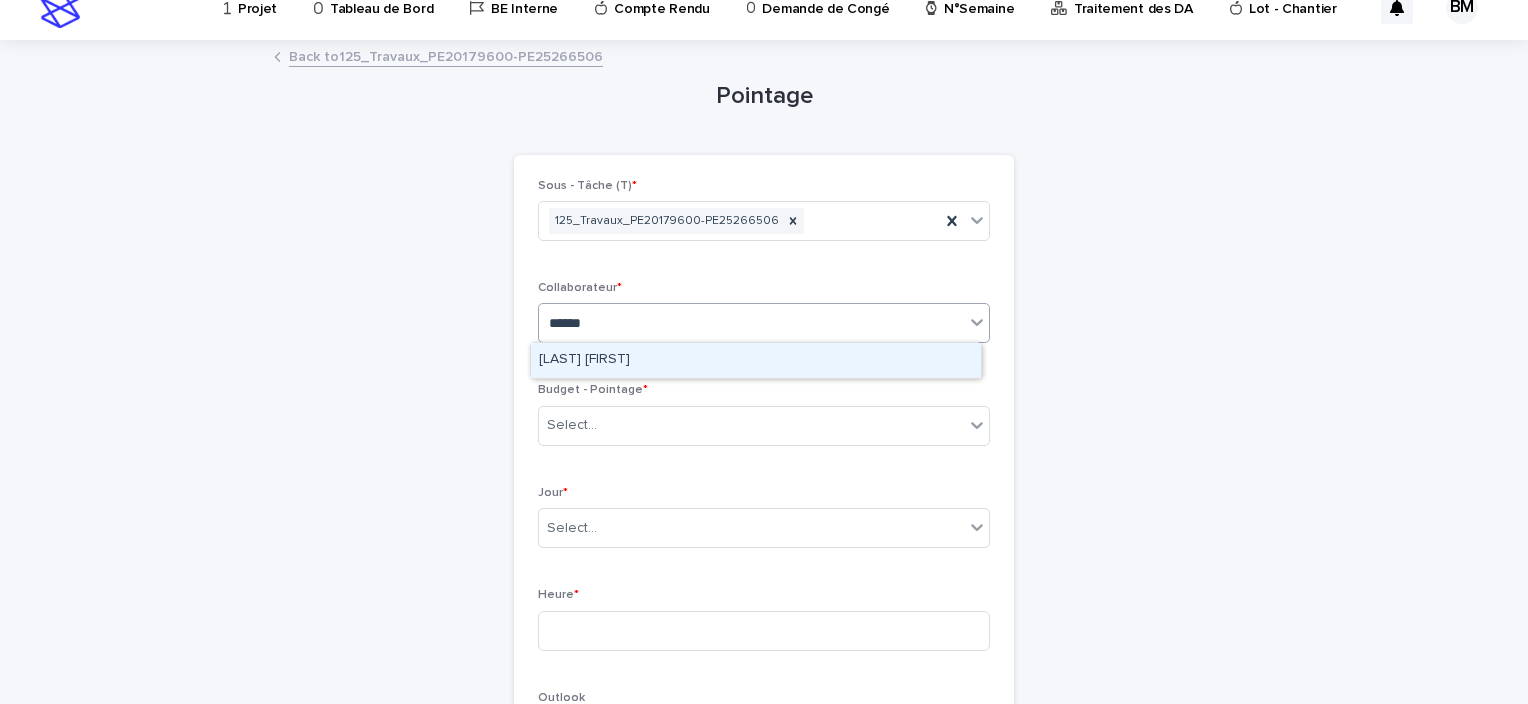 click on "[LAST] [FIRST]" at bounding box center (756, 360) 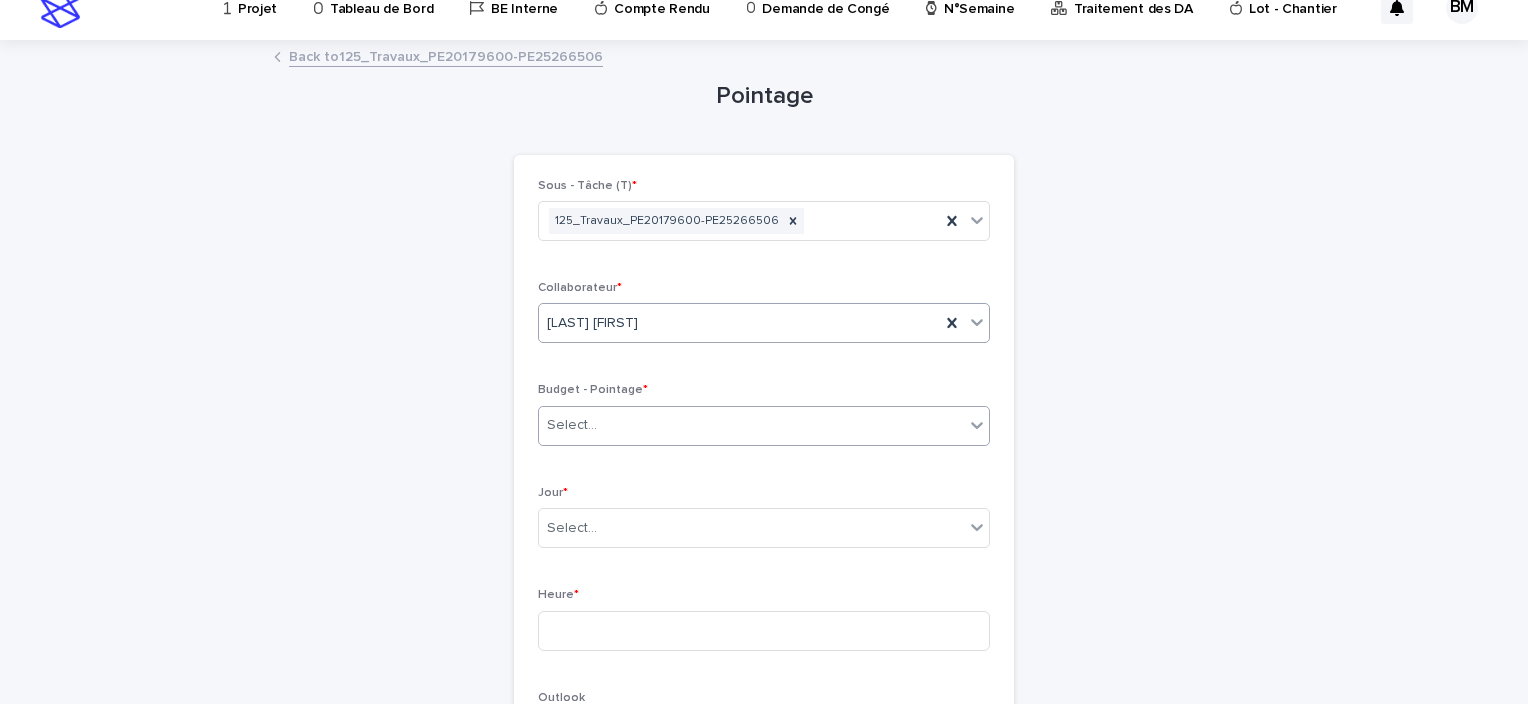 click on "Select..." at bounding box center [751, 425] 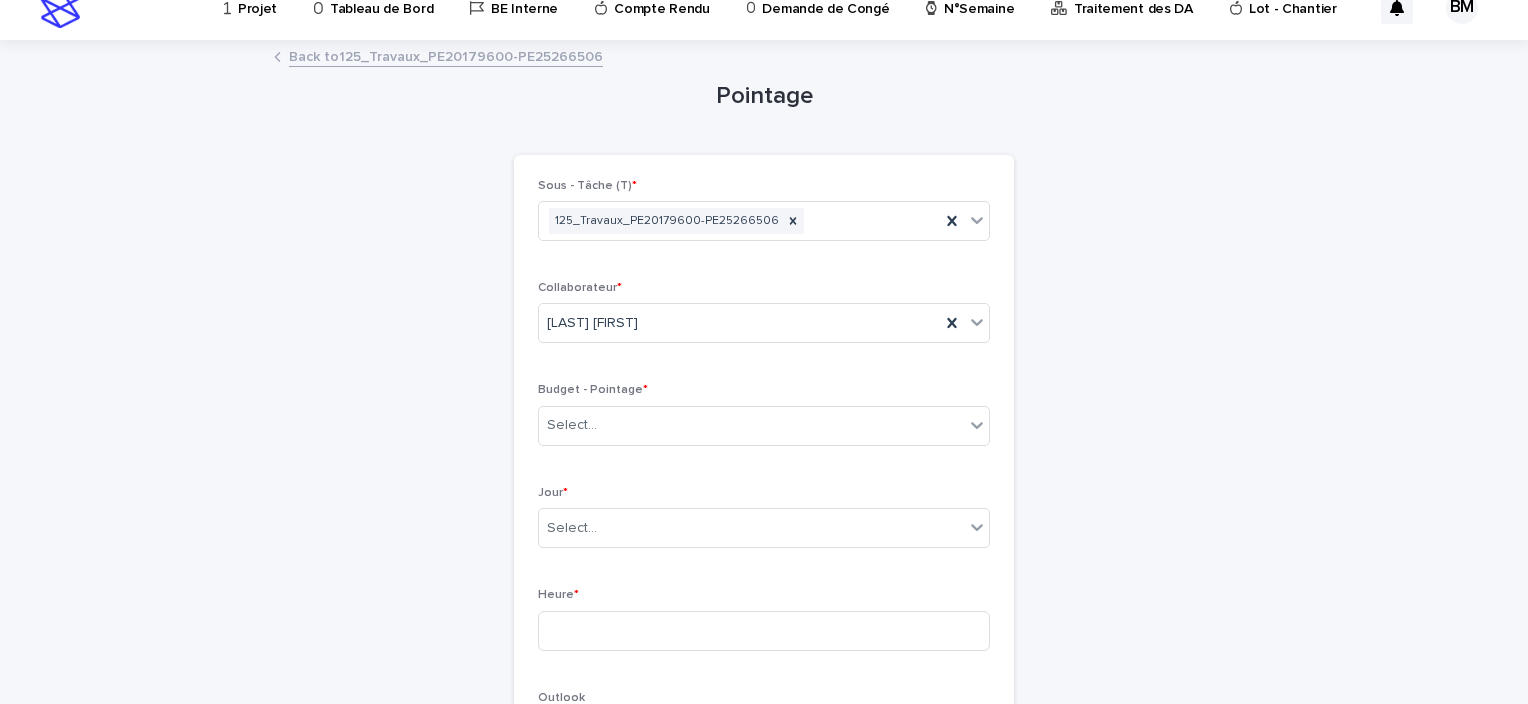click on "Pointage Loading... Saving… Loading... Saving… Loading... Saving… Sous - Tâche (T) * 125_Travaux_PE20179600-PE25266506 Collaborateur * BELHAJ  Mohamed_Habib Budget - Pointage * Select... Jour * Select... Heure * Outlook Commentaires * Périmètre - T  TowerCo Date_P0 [DAY]/[MONTH]/[YEAR] Date_P1 [DAY]/[MONTH]/[YEAR] Date_P2 [DAY]/[MONTH]/[YEAR] Loading... Saving… Sorry, there was an error saving your record. Please try again. Please fill out the required fields above. Save" at bounding box center [764, 652] 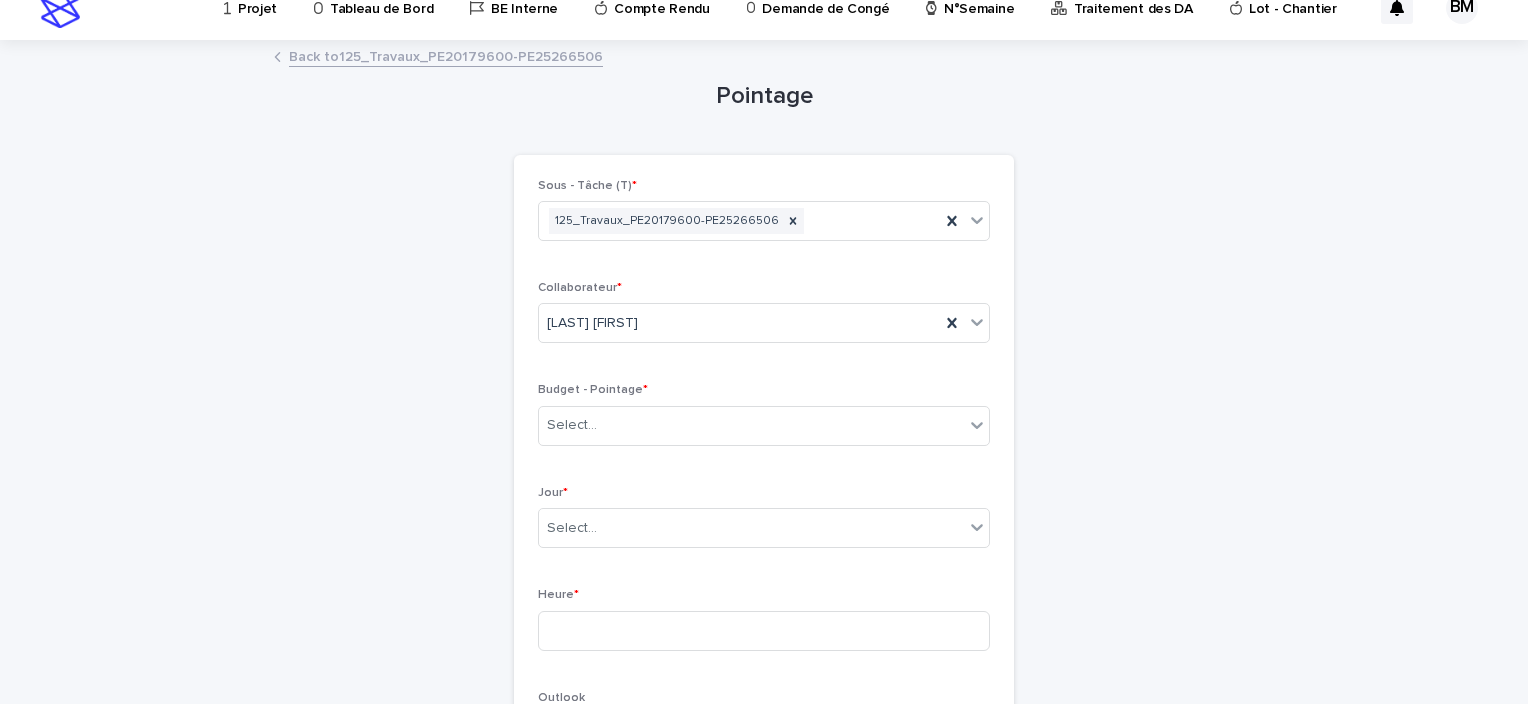 click on "Back to  125_Travaux_PE20179600-PE25266506" at bounding box center (446, 55) 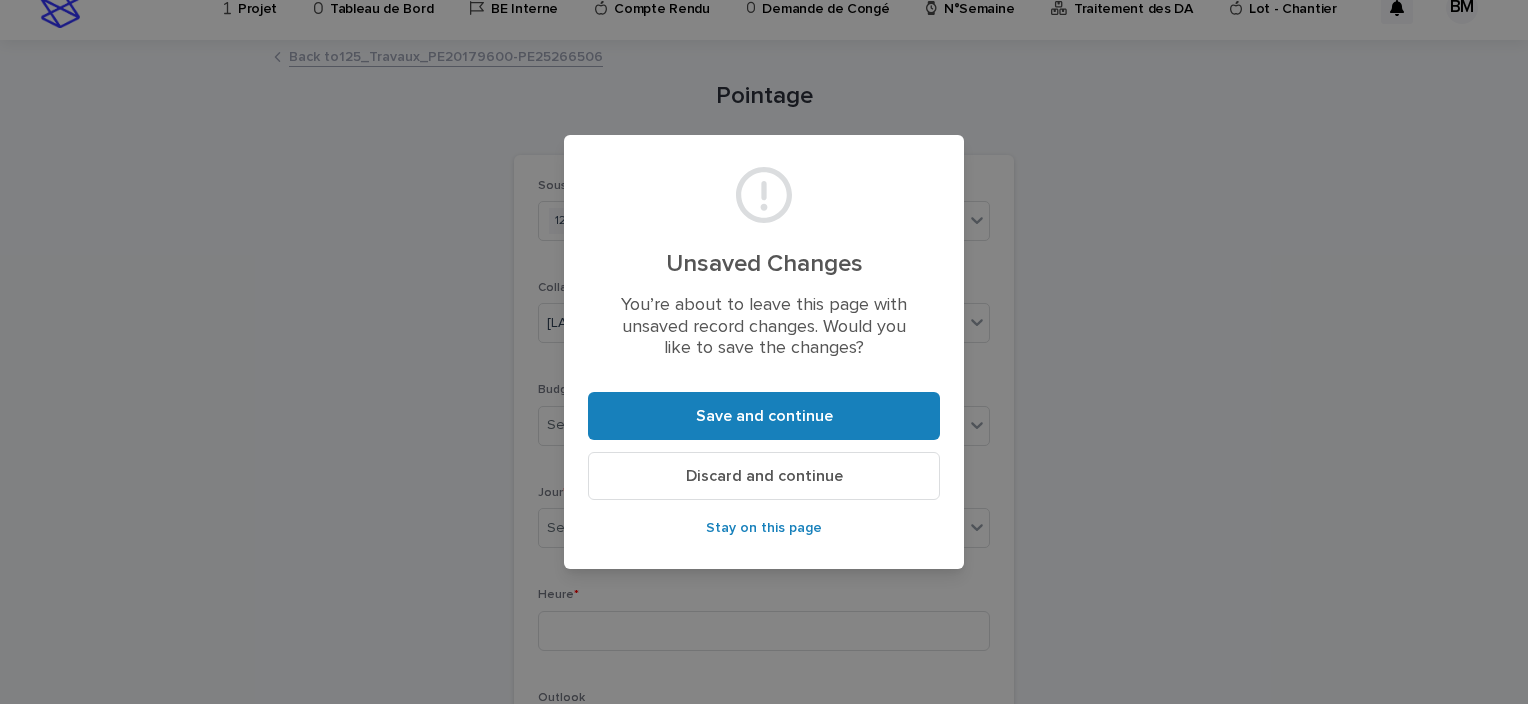 click on "Discard and continue" at bounding box center [764, 476] 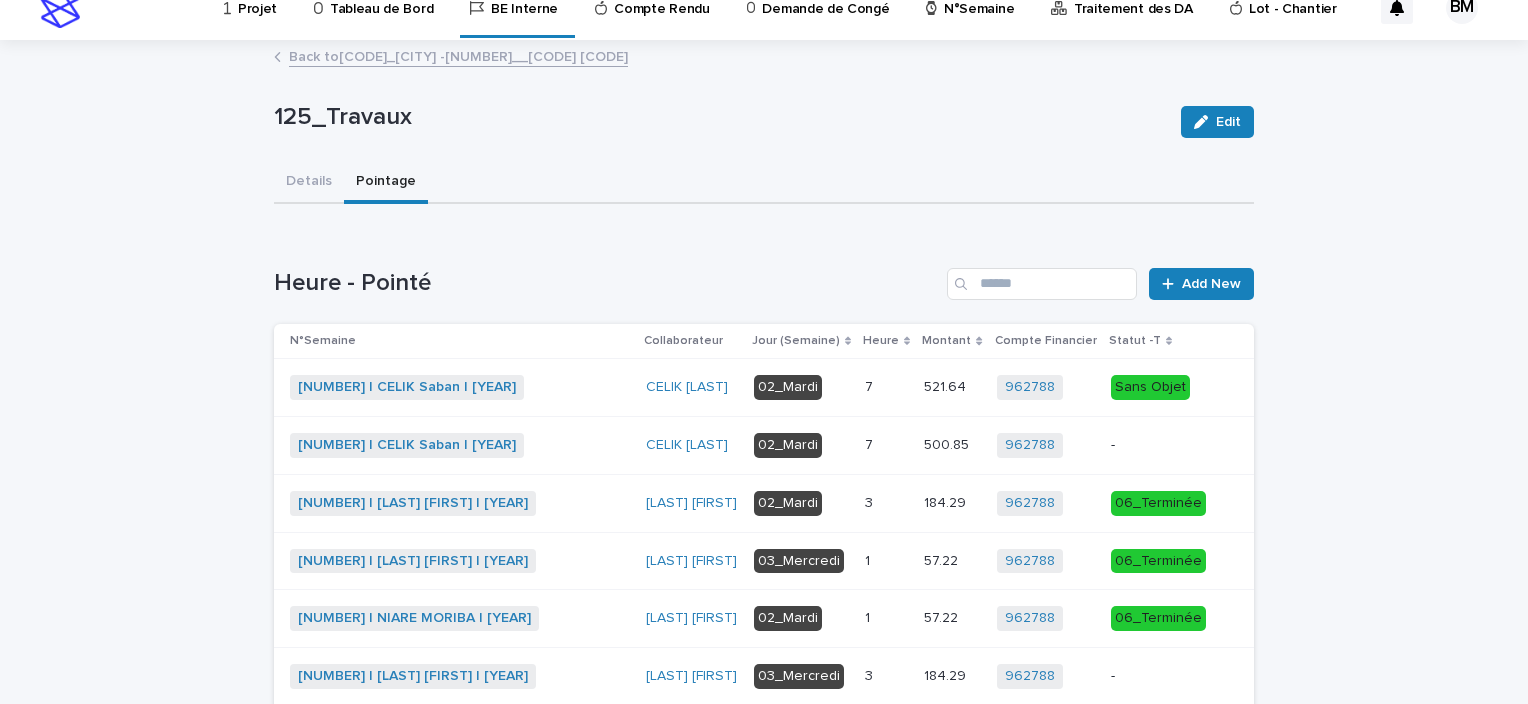 scroll, scrollTop: 0, scrollLeft: 0, axis: both 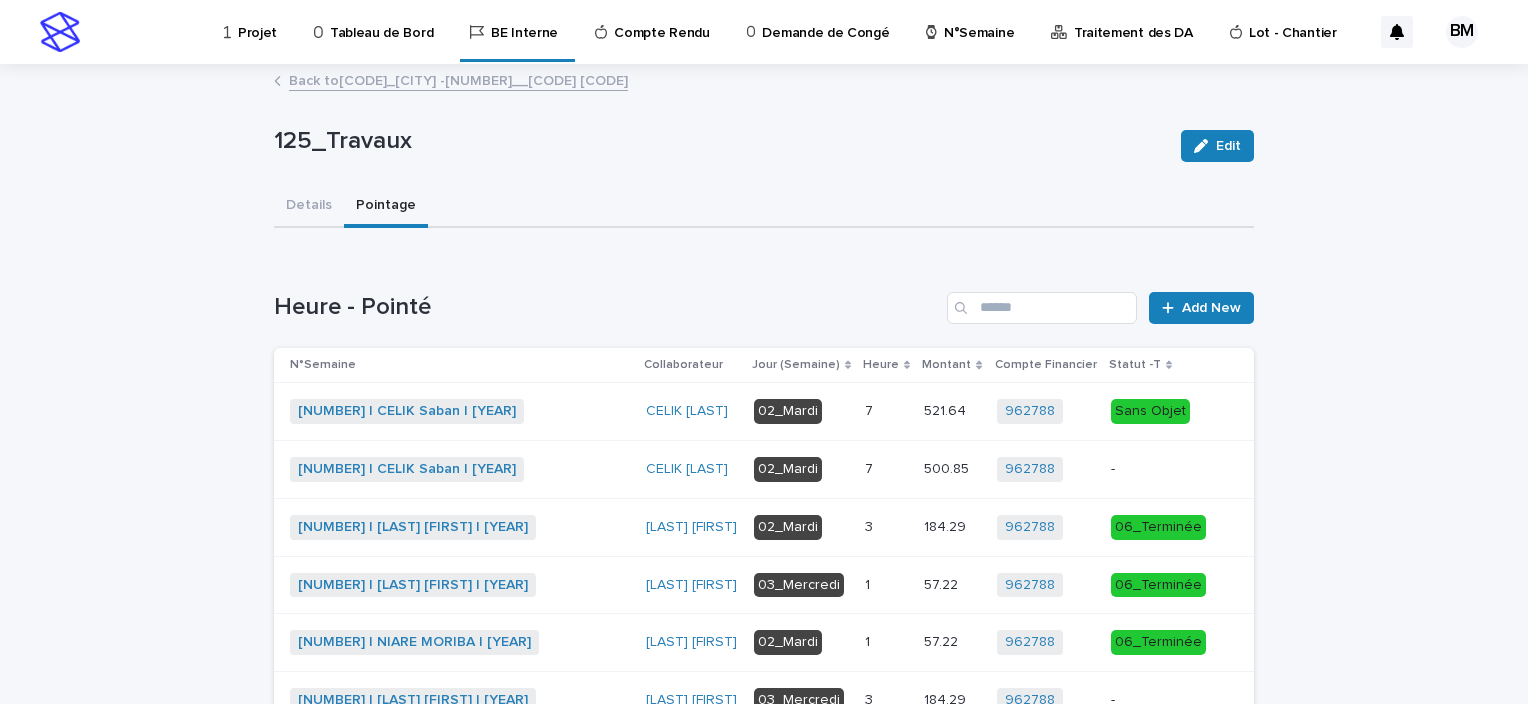 click on "125_Travaux Edit 125_Travaux Edit Sorry, there was an error saving your record. Please try again. Please fill out the required fields below. Details Pointage Can't display tree at index  0 Loading... Saving… Loading... Saving… Loading... Saving… Heure - Pointé Add New N°Semaine Collaborateur Jour (Semaine) Heure Montant Compte Financier Statut -T [NUMBER] | CELIK Saban | [YEAR]   + 0 CELIK Saban   02_Mardi [NUMBER] [NUMBER]   [NUMBER] [NUMBER]   [NUMBER]   + 0 Sans Objet [NUMBER] | CELIK Saban | [YEAR]   + 0 CELIK Saban   02_Mardi [NUMBER] [NUMBER]   [NUMBER] [NUMBER]   [NUMBER]   + 0 - [NUMBER] | BELHAJ  Mohamed_Habib | [YEAR]   + 0 BELHAJ  Mohamed_Habib   02_Mardi [NUMBER] [NUMBER]   [NUMBER] [NUMBER]   [NUMBER]   + 0 06_Terminée [NUMBER] | NIARE MORIBA | [YEAR]   + 0 NIARE MORIBA   03_Mercredi [NUMBER] [NUMBER]   [NUMBER] [NUMBER]   [NUMBER]   + 0 06_Terminée [NUMBER] | NIARE MORIBA | [YEAR]   + 0 NIARE MORIBA   02_Mardi [NUMBER] [NUMBER]   [NUMBER] [NUMBER]   [NUMBER]   + 0 06_Terminée [NUMBER] | BELHAJ  Mohamed_Habib | [YEAR]   + 0 BELHAJ  Mohamed_Habib   03_Mercredi [NUMBER] [NUMBER]   [NUMBER] [NUMBER]   [NUMBER]   + 0 -   + 0 BELHAJ  Mohamed_Habib" at bounding box center [764, 548] 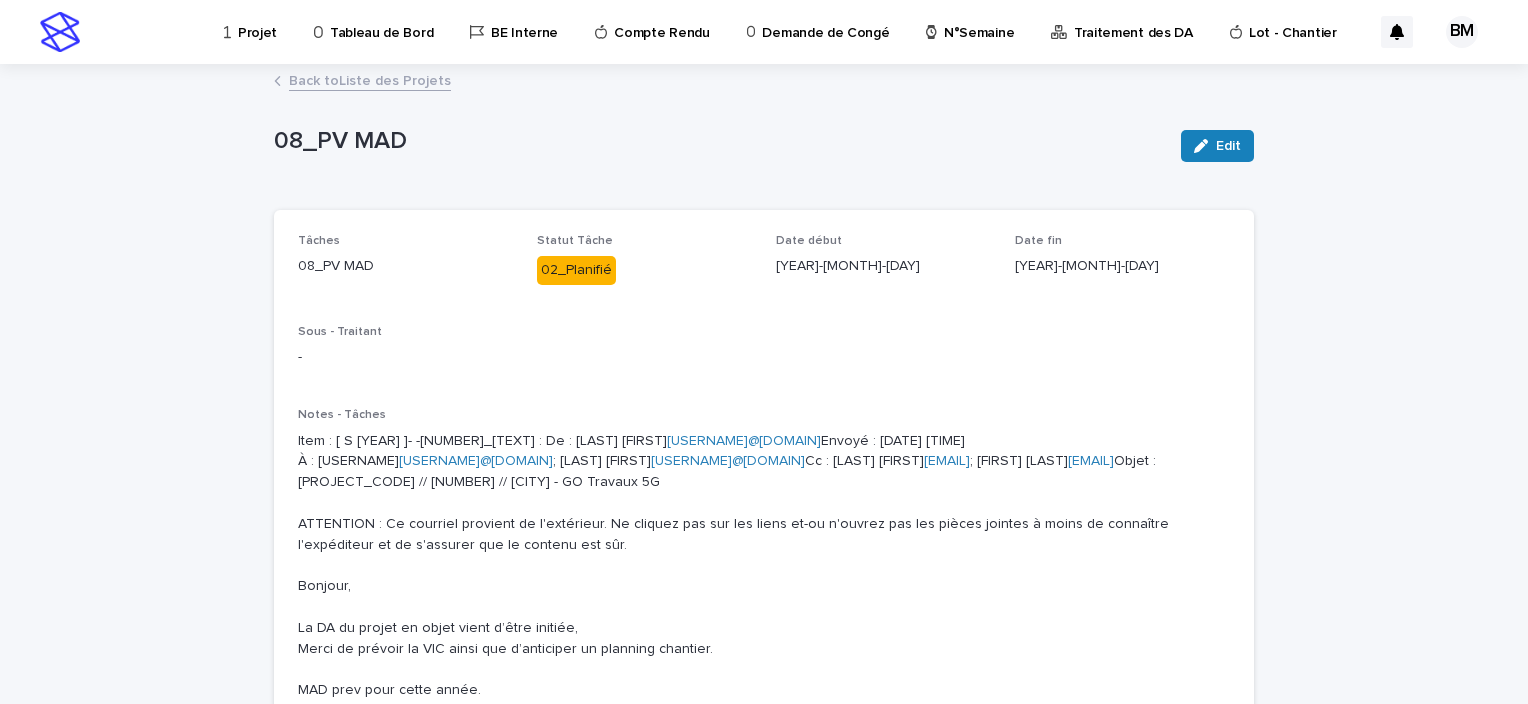 click on "Back to  Liste des Projets" at bounding box center (370, 79) 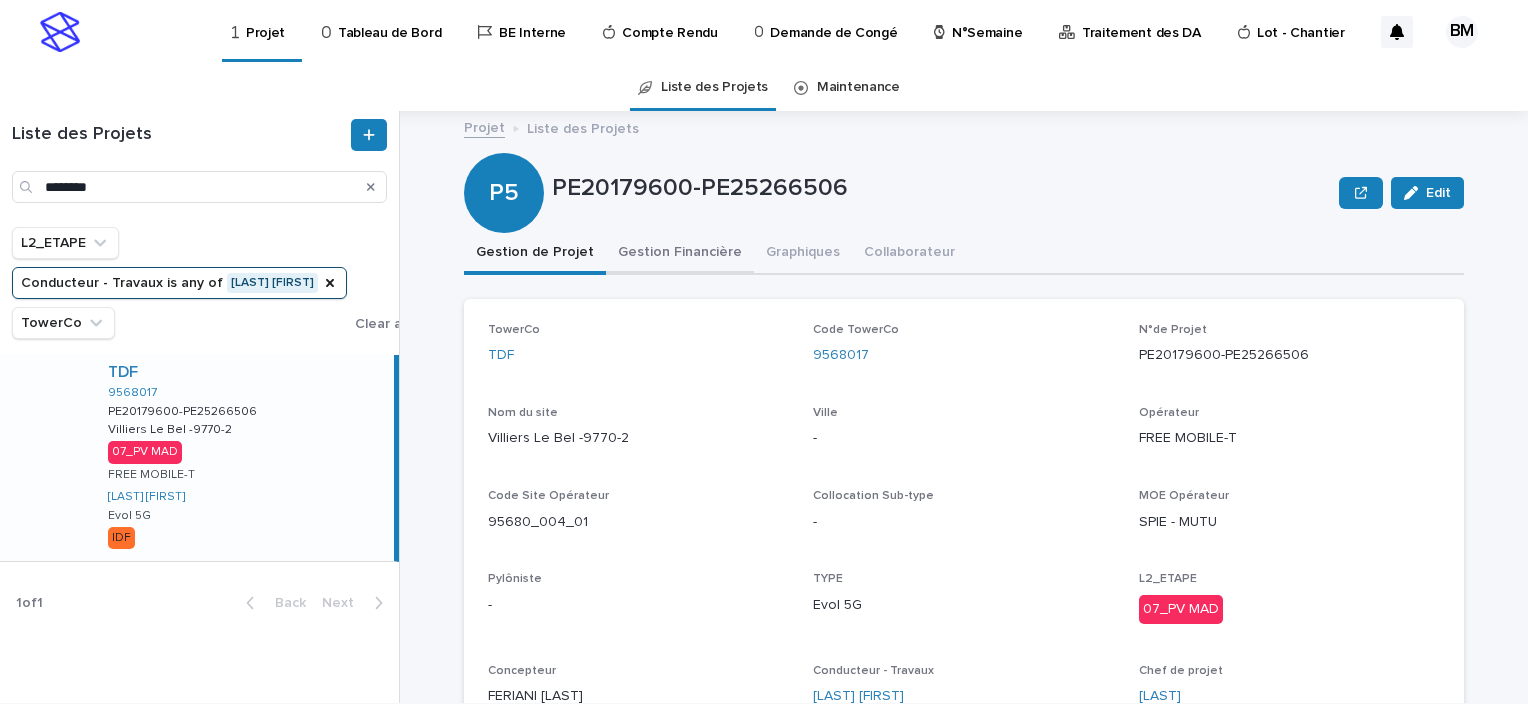 click on "Gestion Financière" at bounding box center (680, 254) 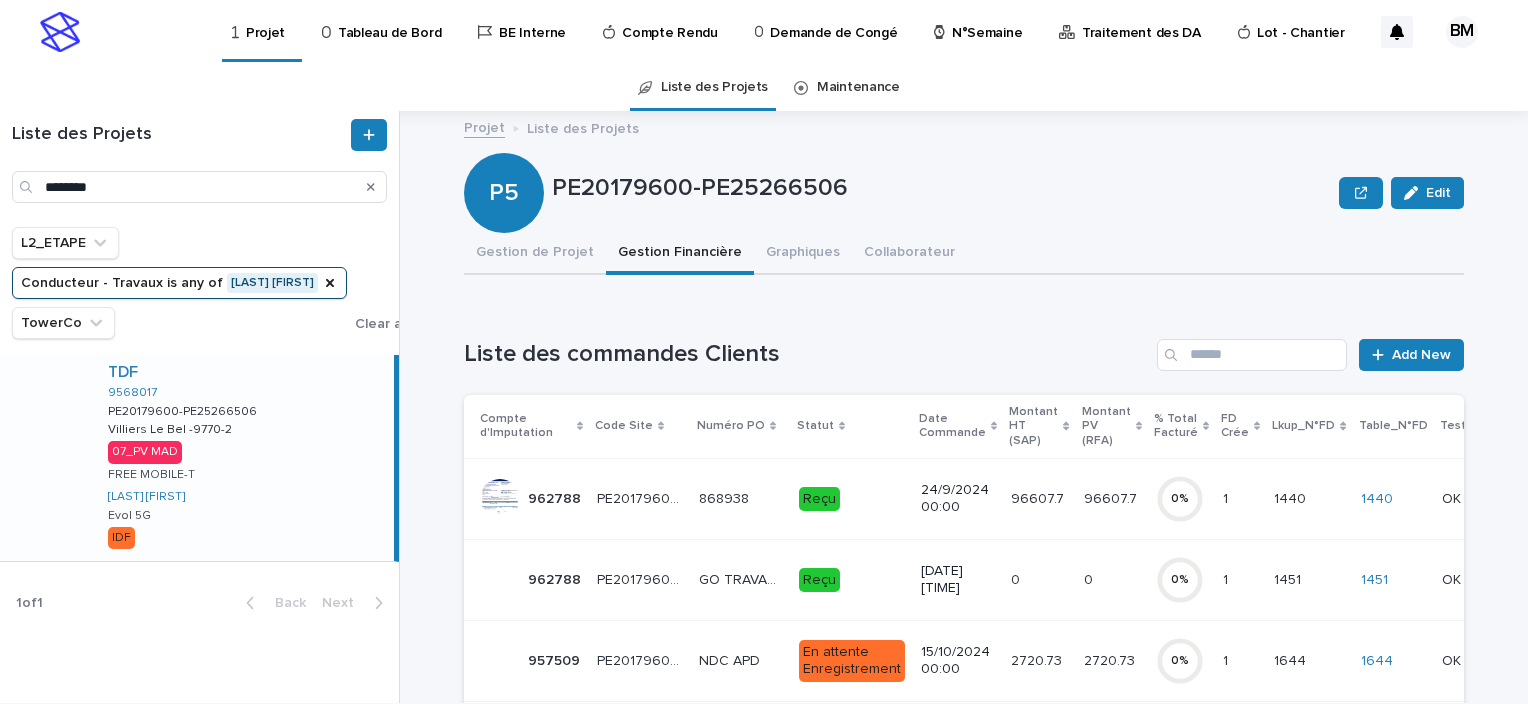 scroll, scrollTop: 100, scrollLeft: 0, axis: vertical 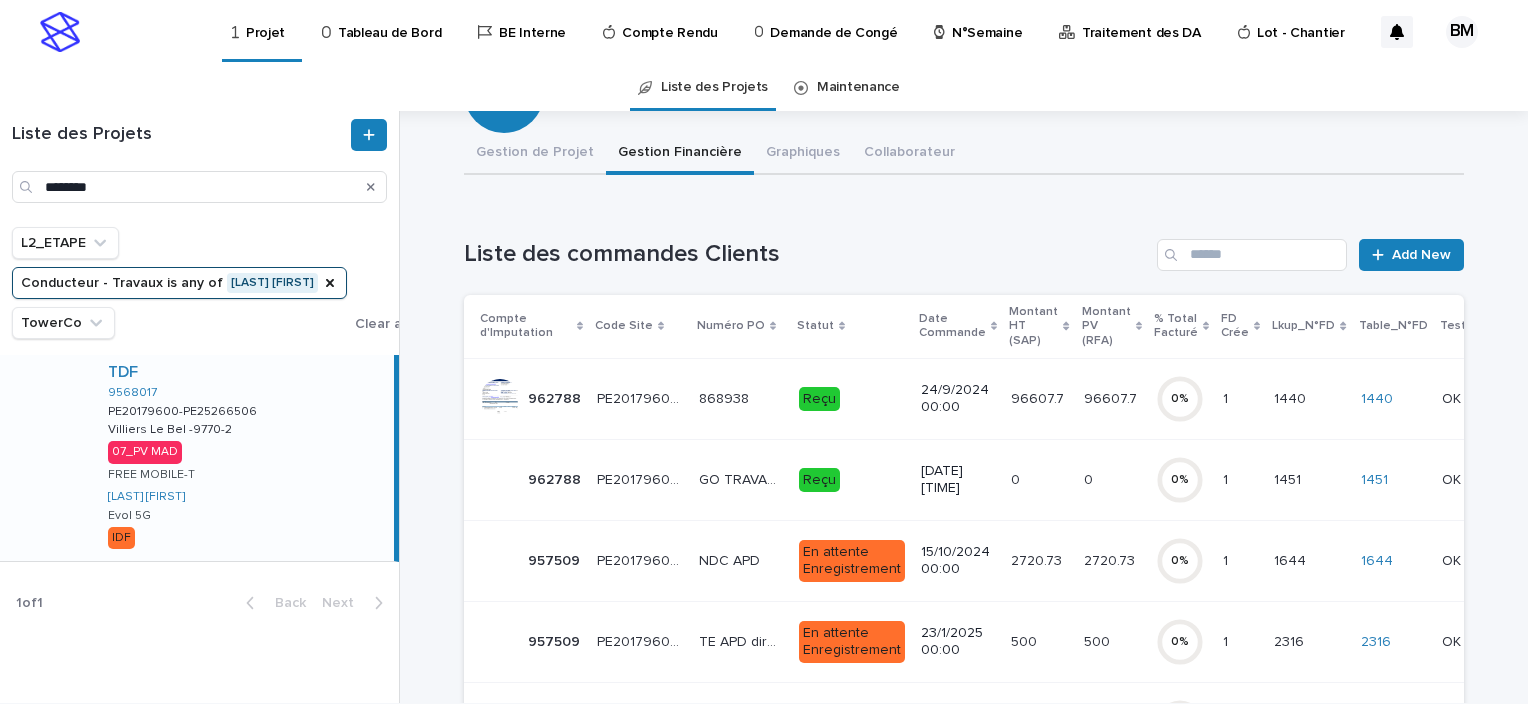 click on "96607.7 96607.7" at bounding box center (1039, 398) 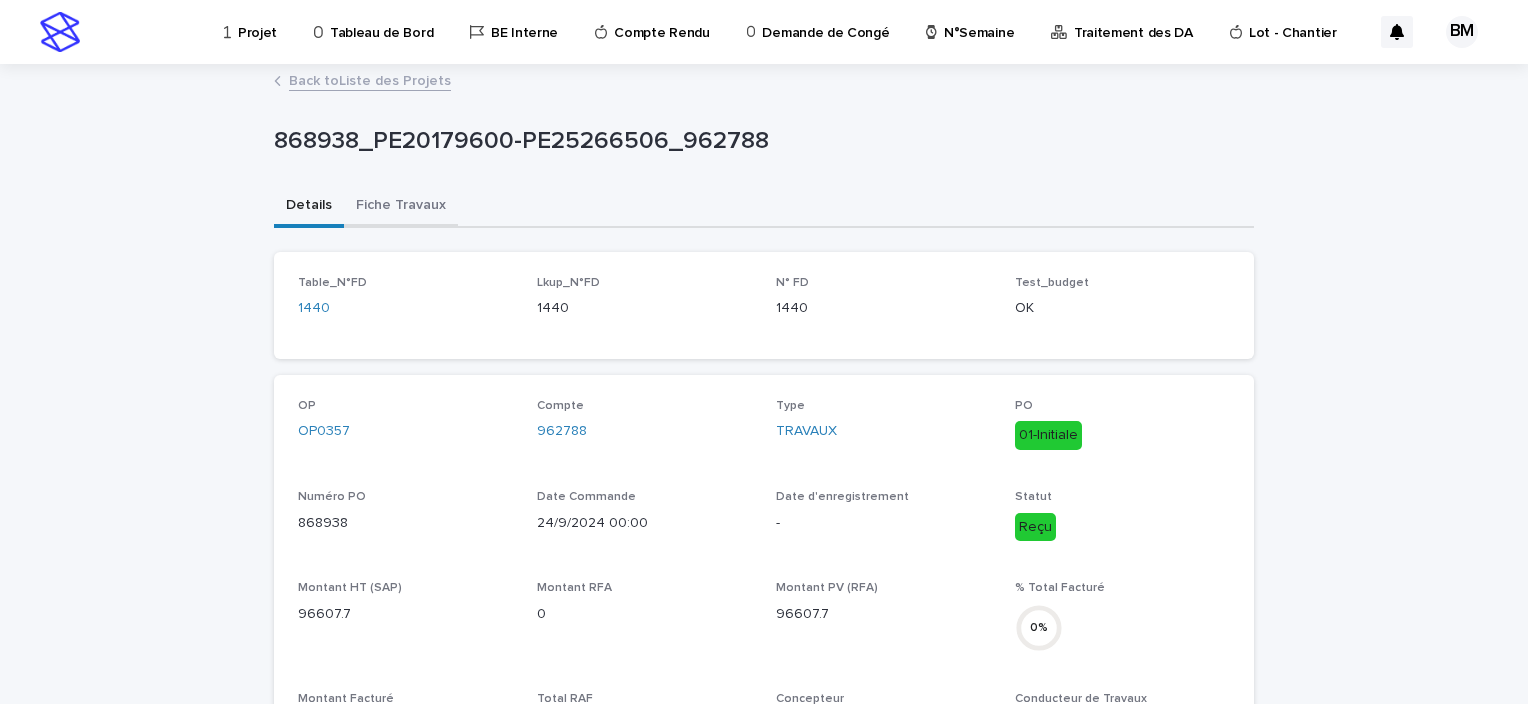 click on "Fiche Travaux" at bounding box center [401, 207] 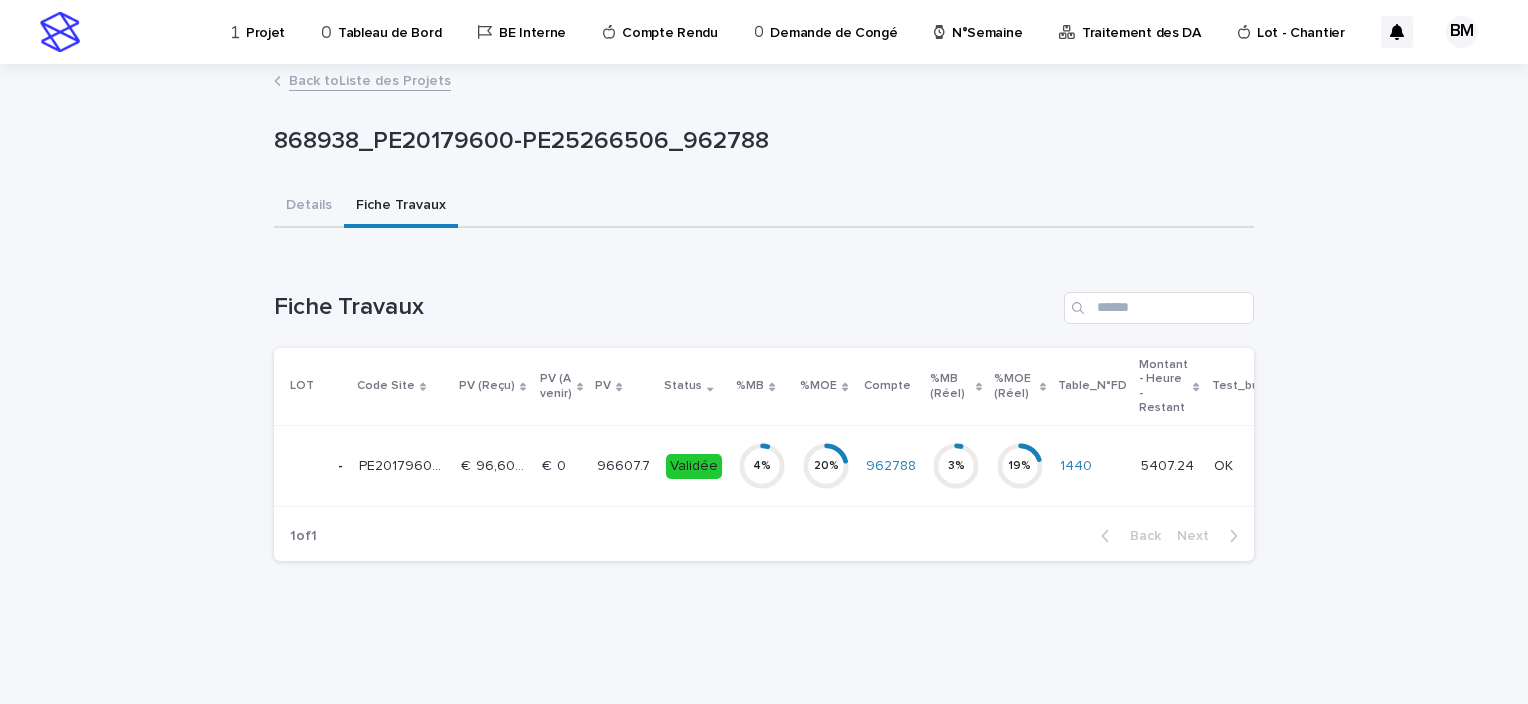 click on "Validée" at bounding box center (694, 466) 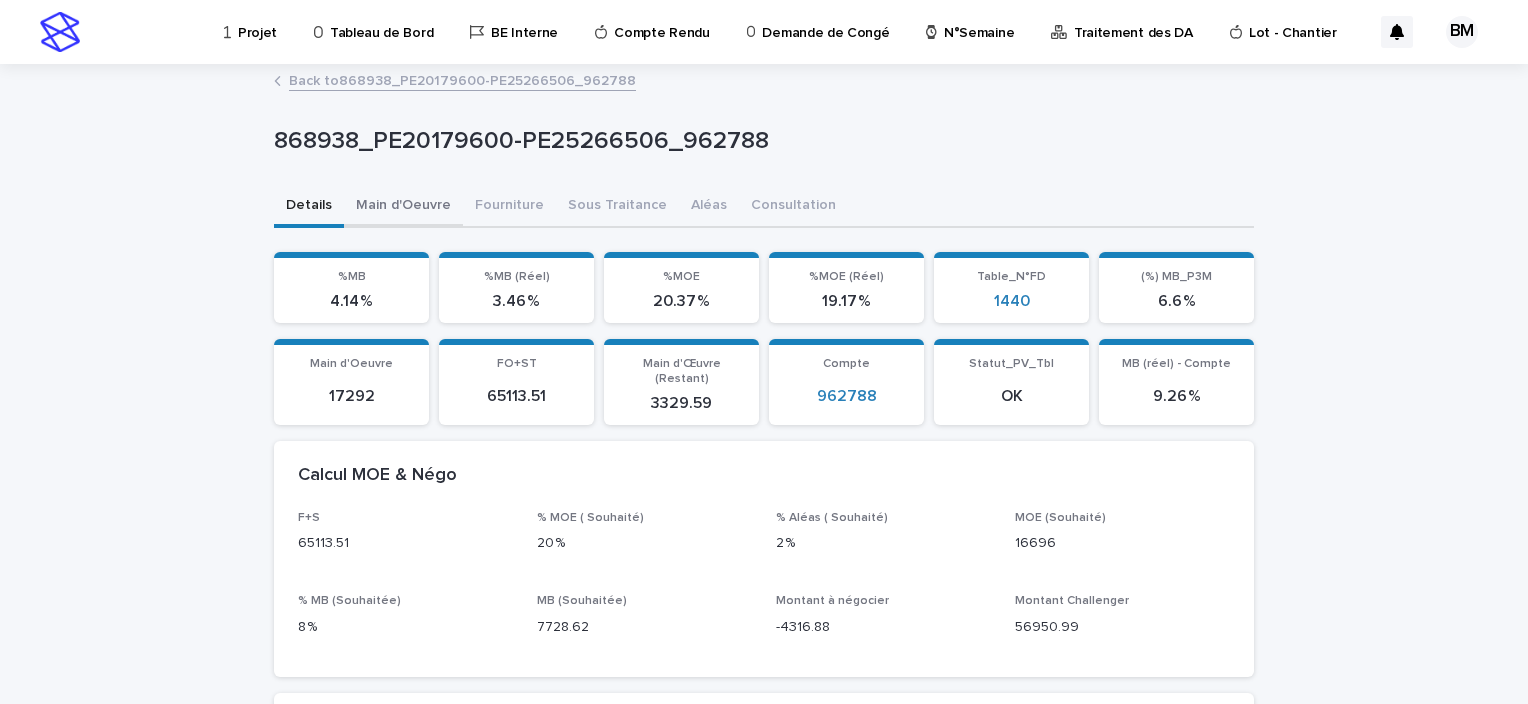 click on "Main d'Oeuvre" at bounding box center (403, 207) 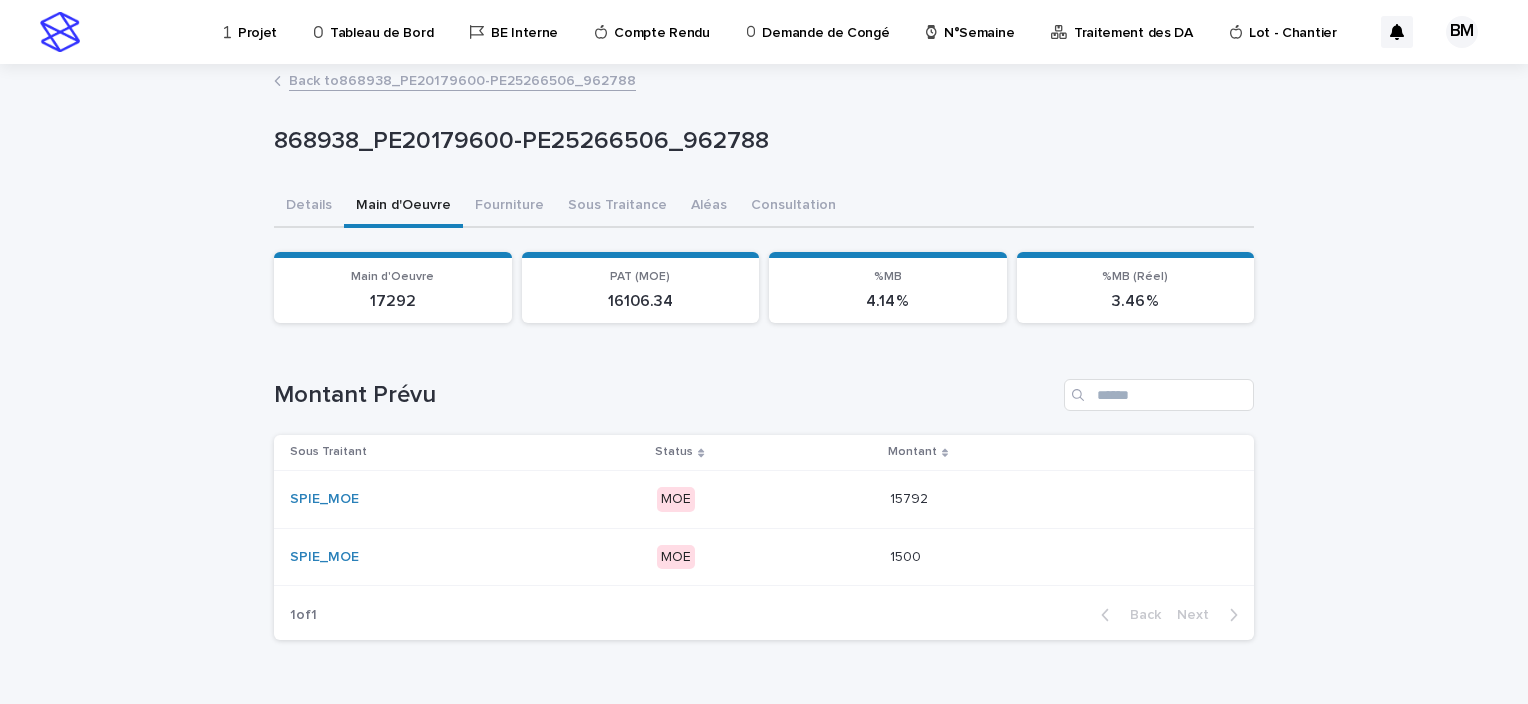 click on "MOE" at bounding box center (765, 499) 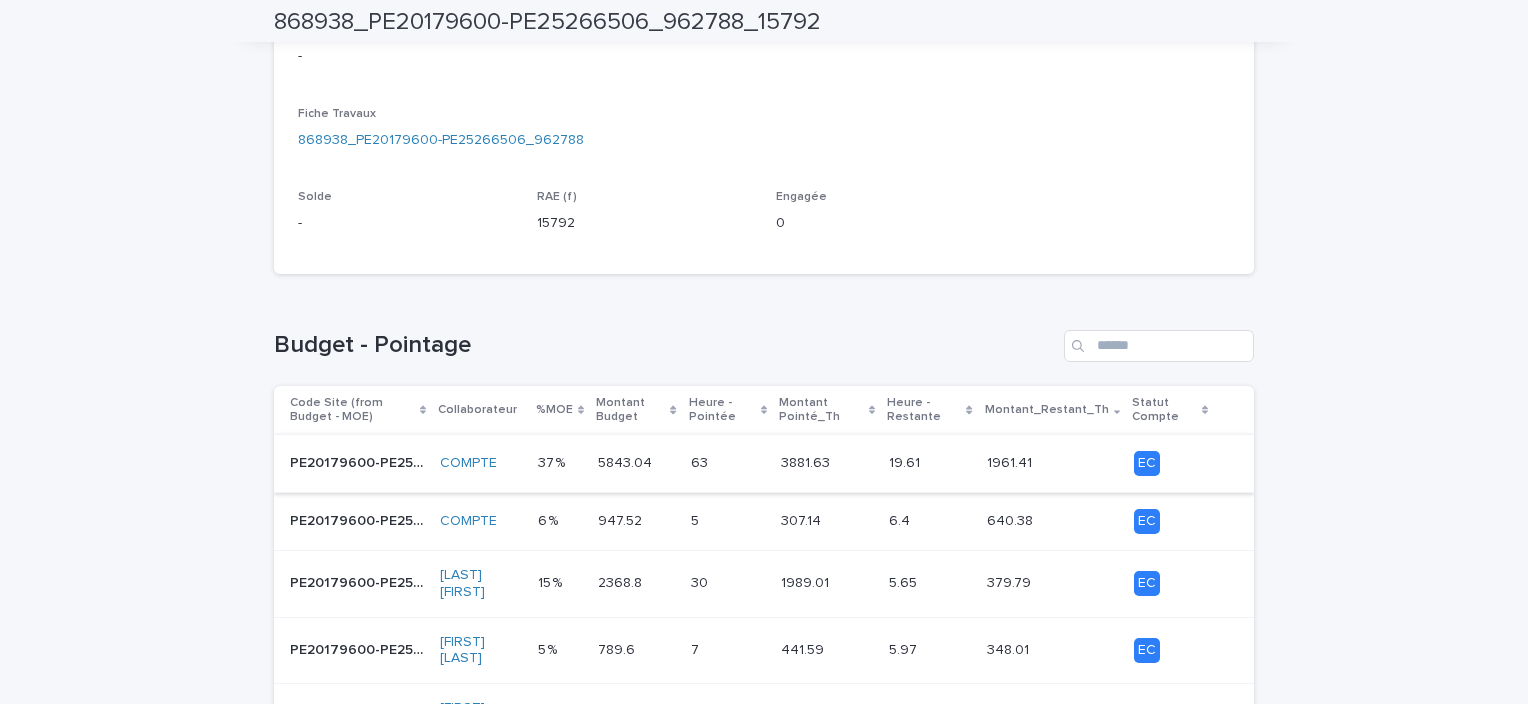 scroll, scrollTop: 757, scrollLeft: 0, axis: vertical 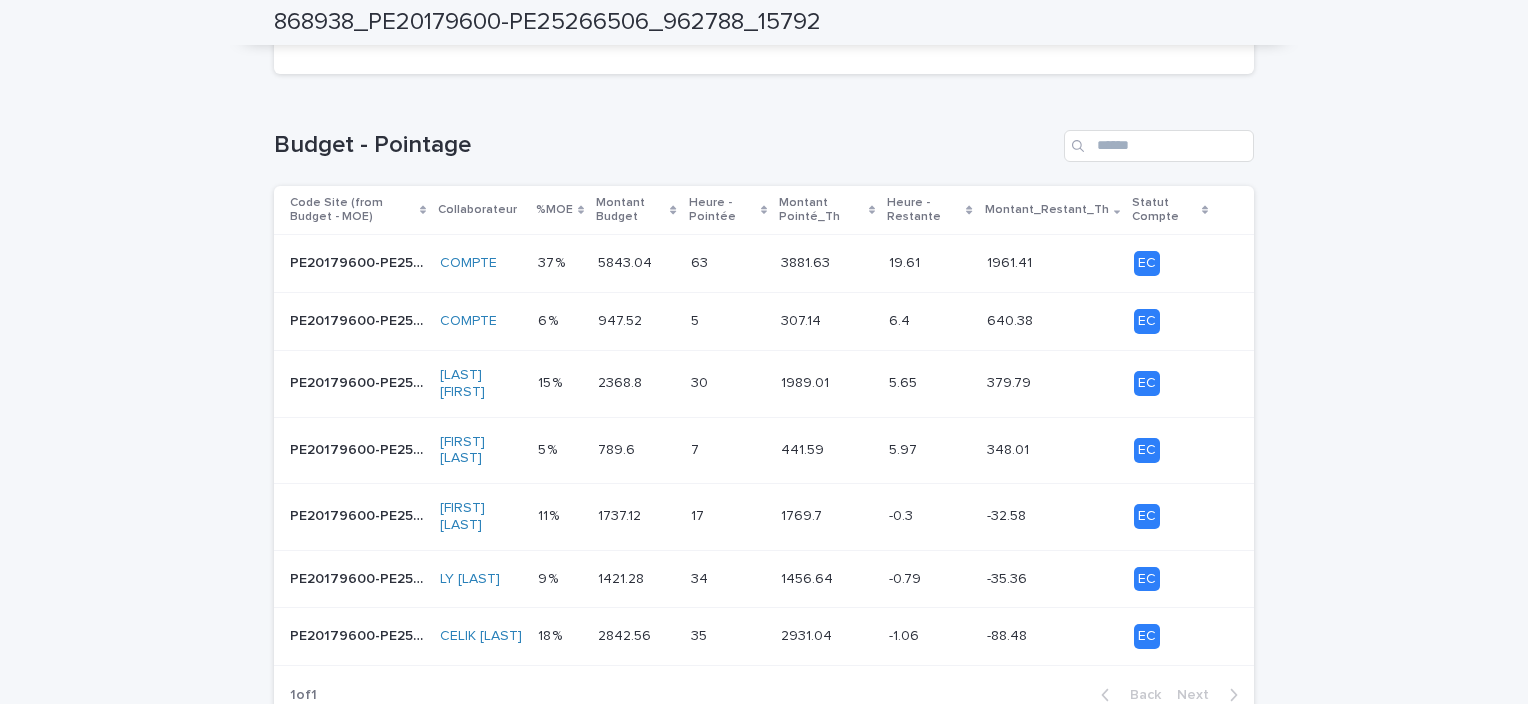 click at bounding box center [728, 321] 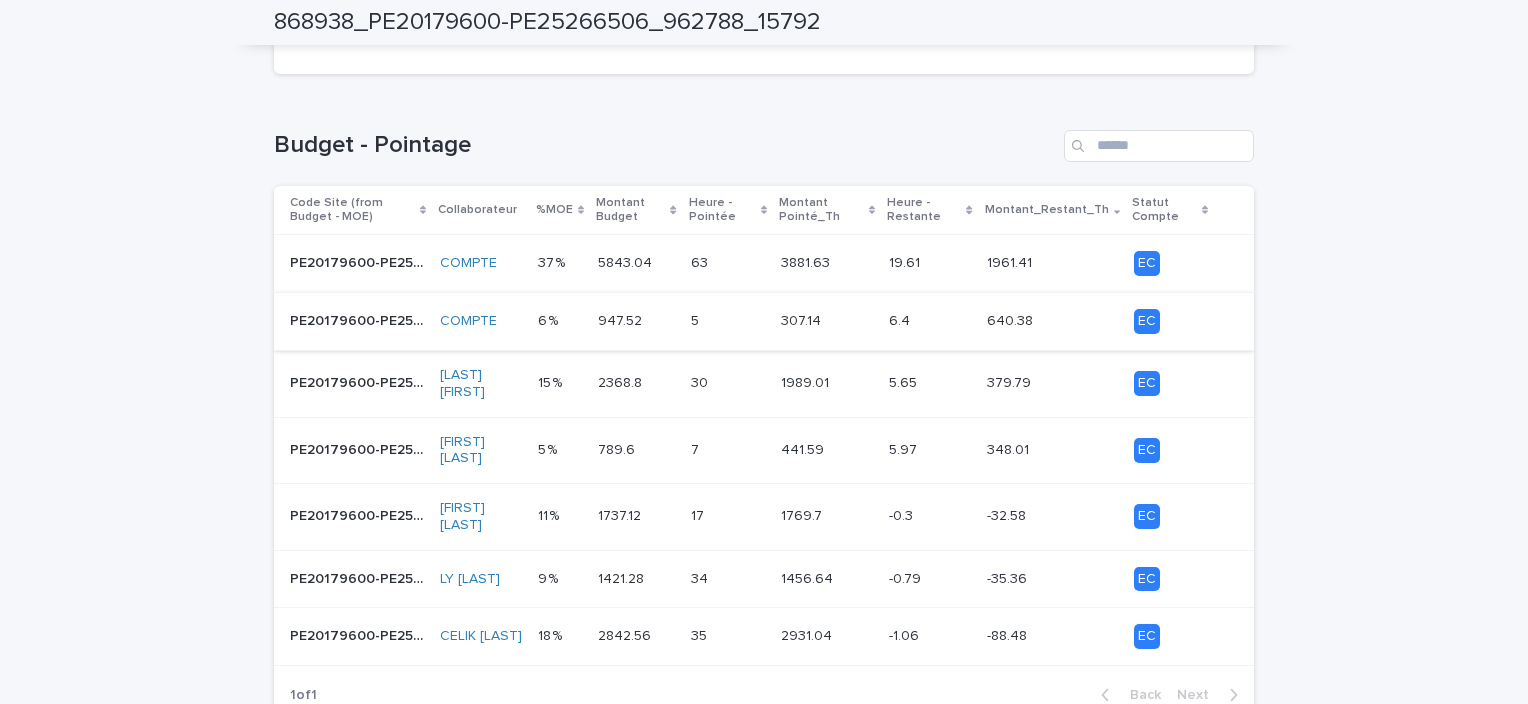 scroll, scrollTop: 0, scrollLeft: 0, axis: both 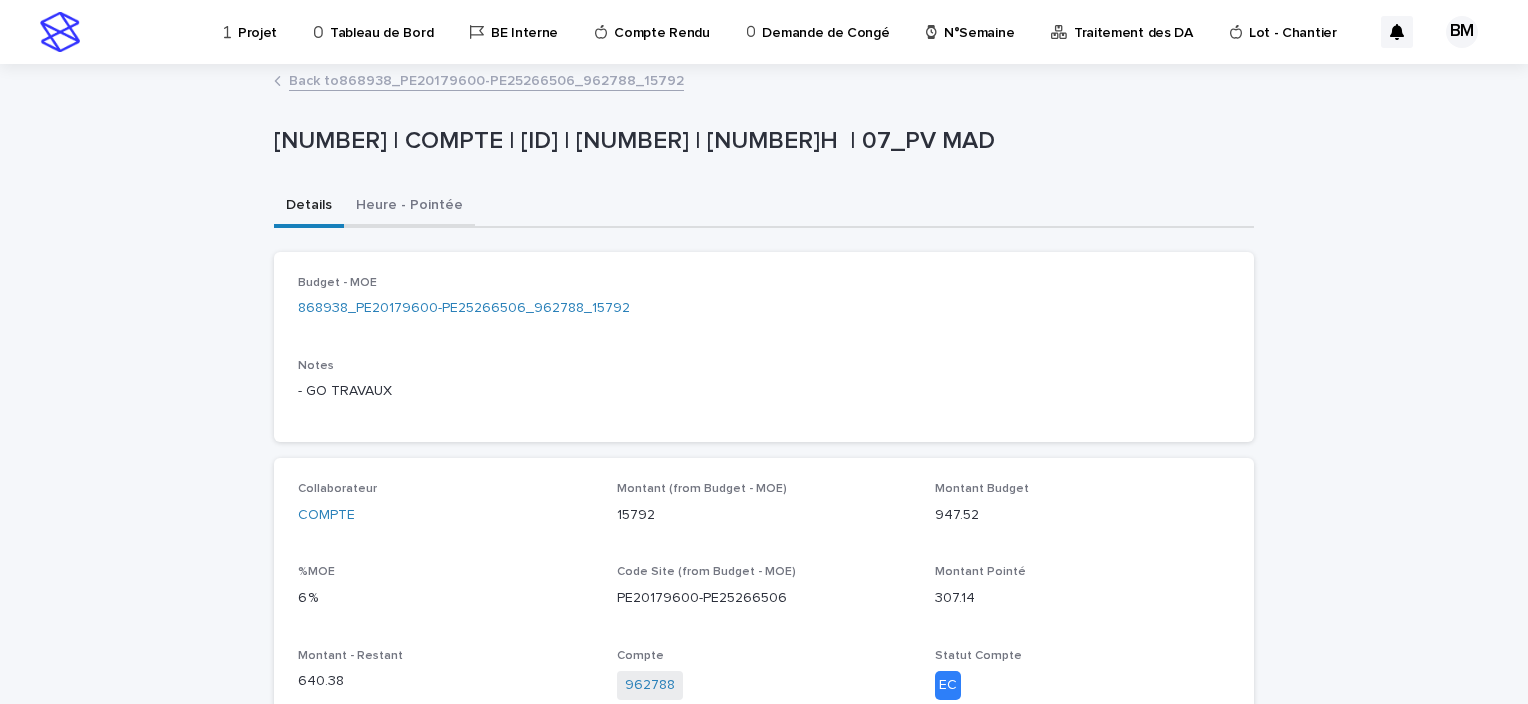 click on "Heure - Pointée" at bounding box center (409, 207) 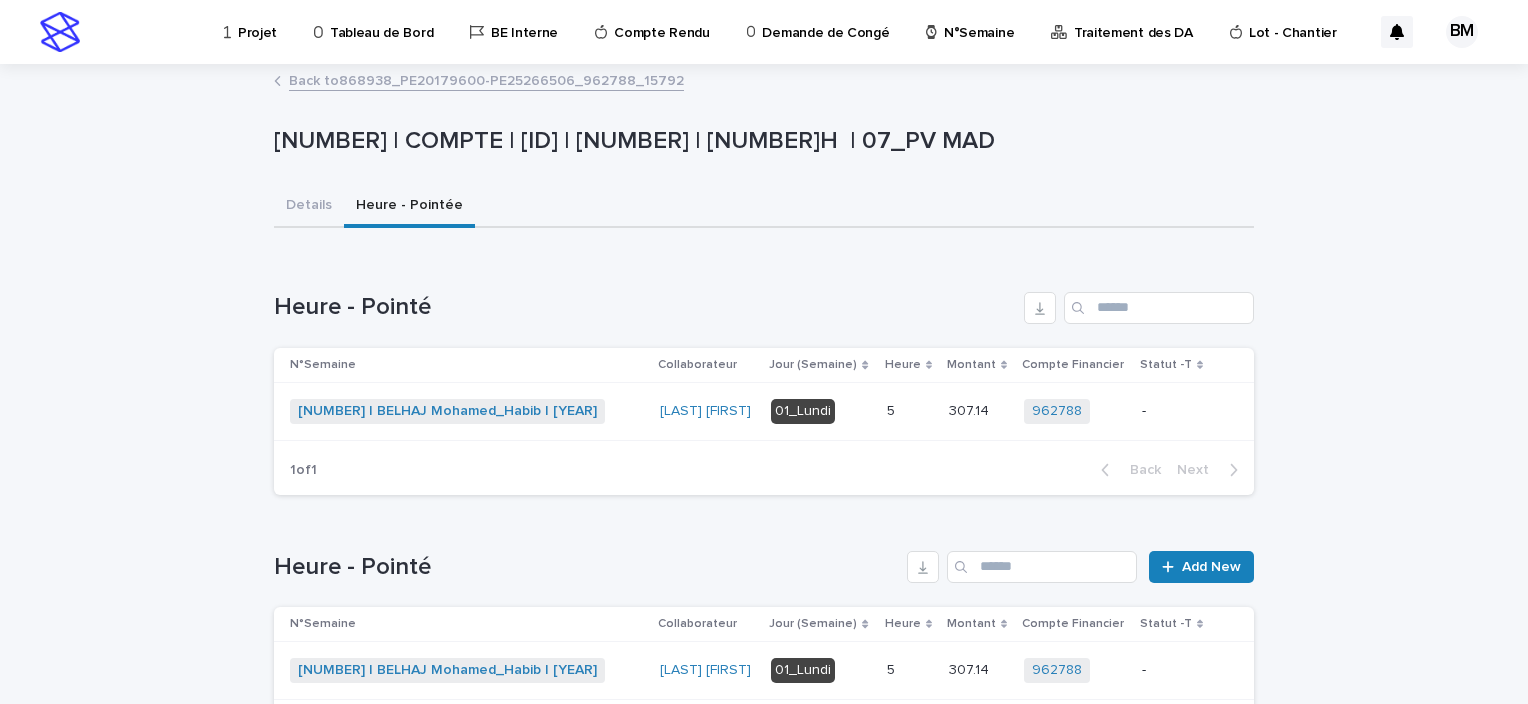 scroll, scrollTop: 100, scrollLeft: 0, axis: vertical 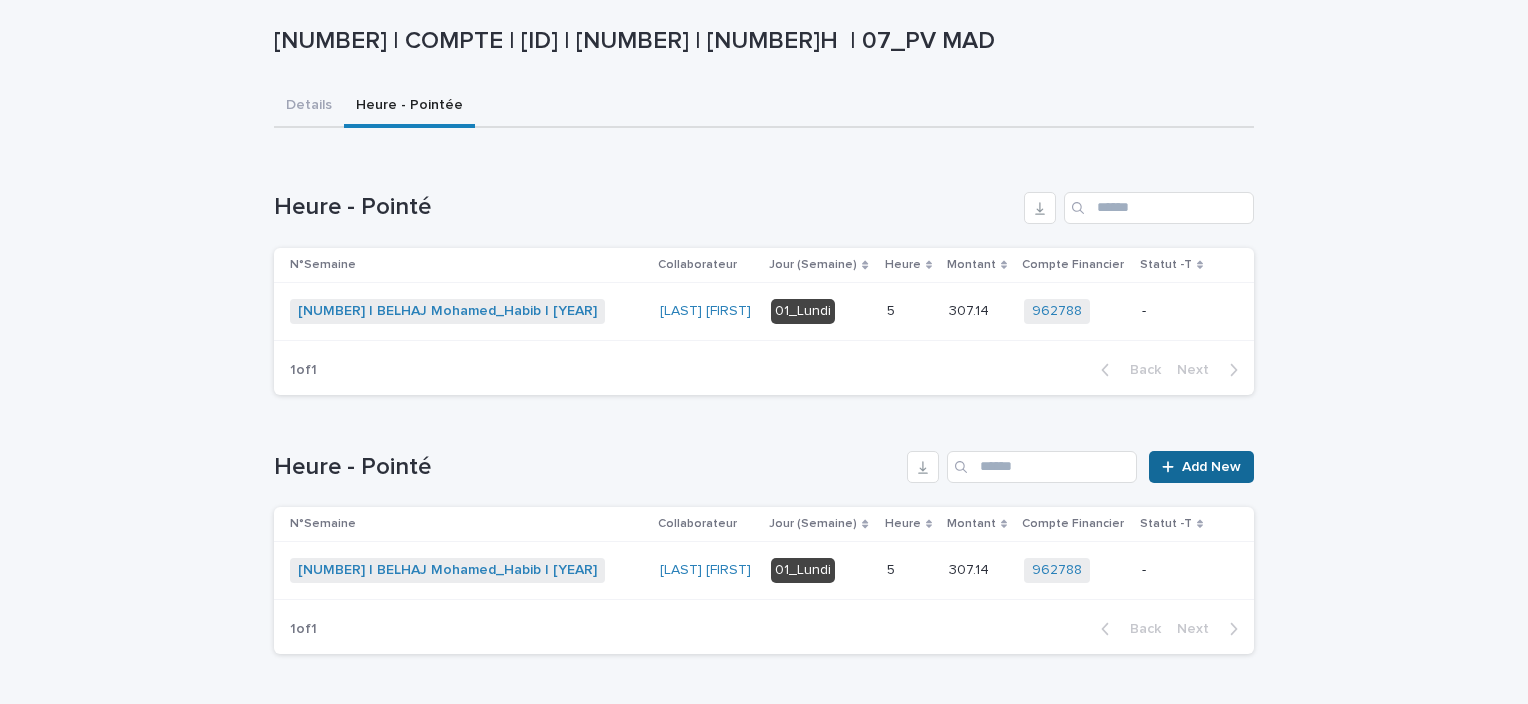 click on "Add New" at bounding box center (1211, 467) 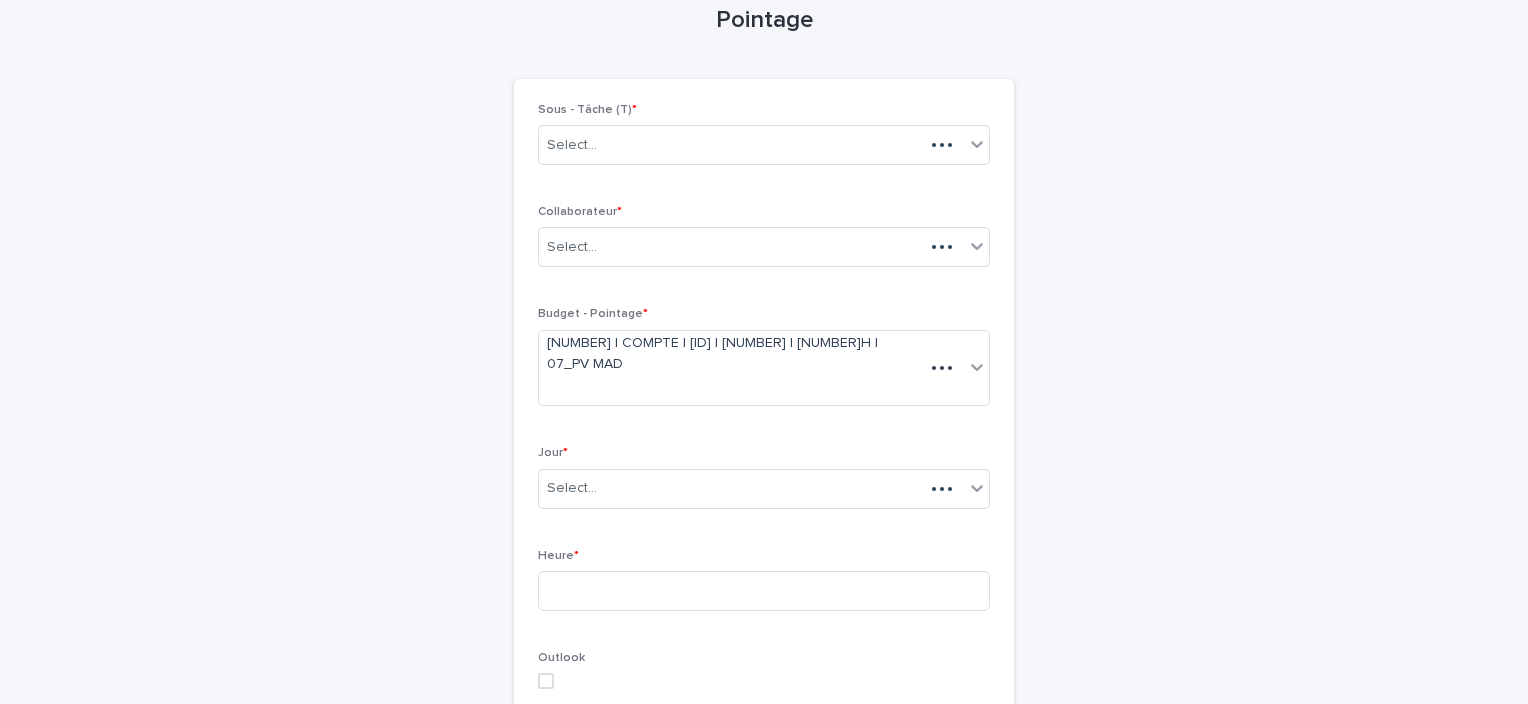 scroll, scrollTop: 123, scrollLeft: 0, axis: vertical 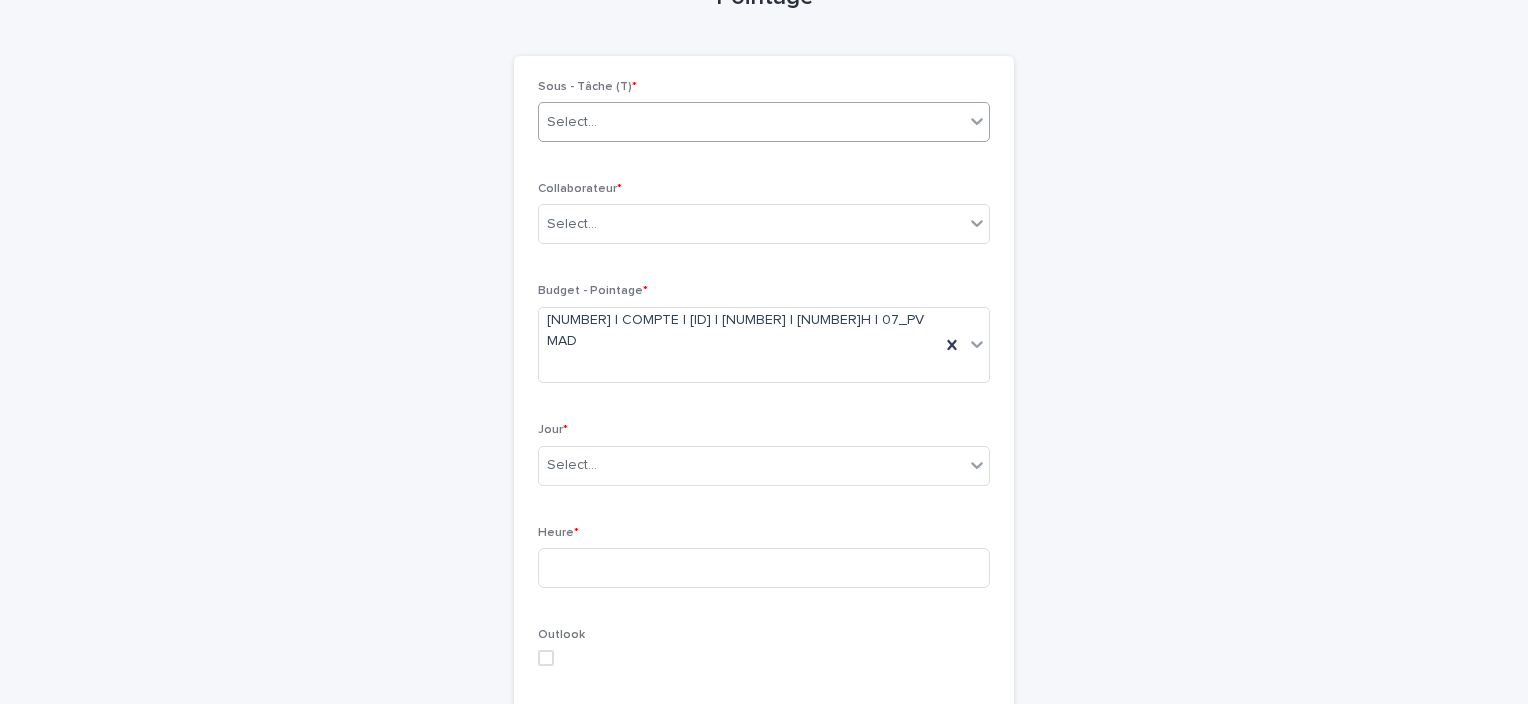 click on "Sous - Tâche (T) * Select..." at bounding box center [764, 119] 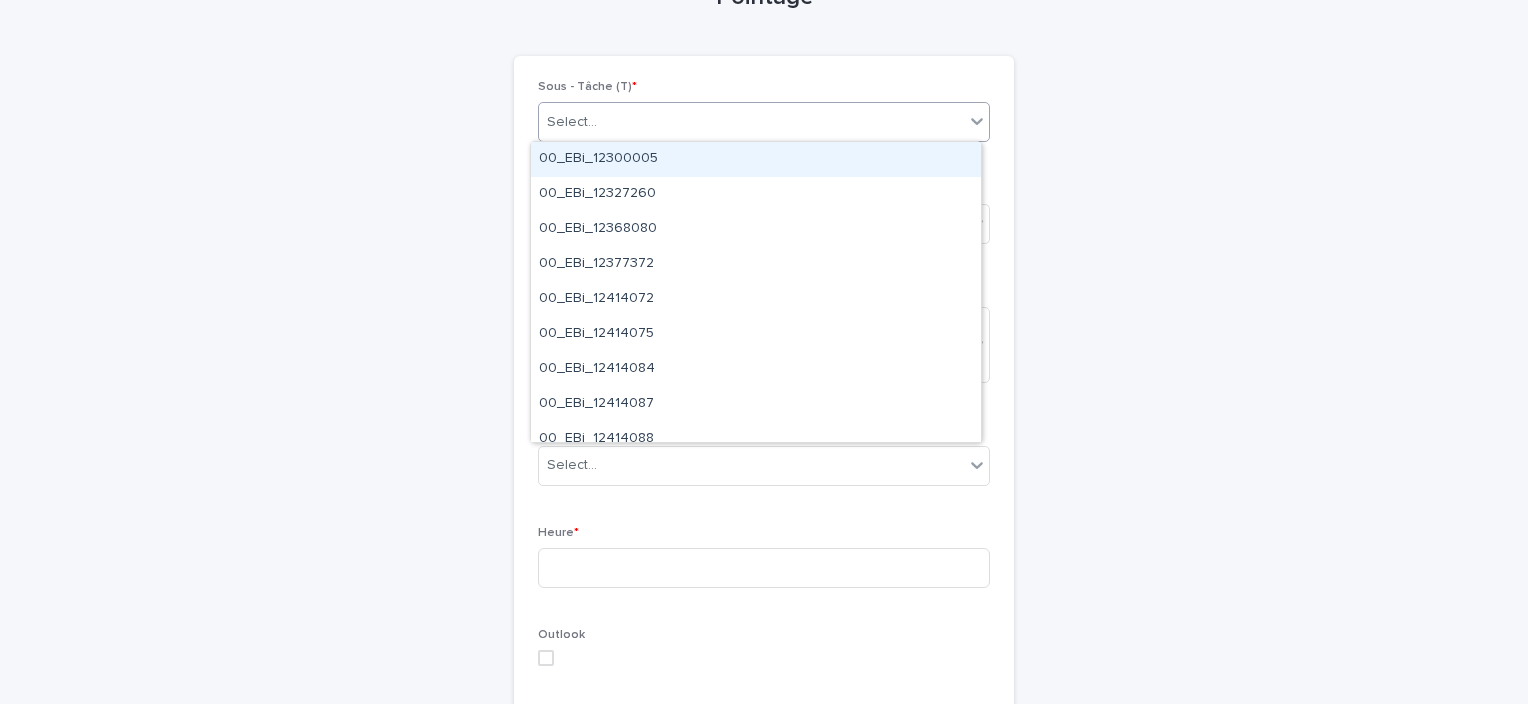 scroll, scrollTop: 23, scrollLeft: 0, axis: vertical 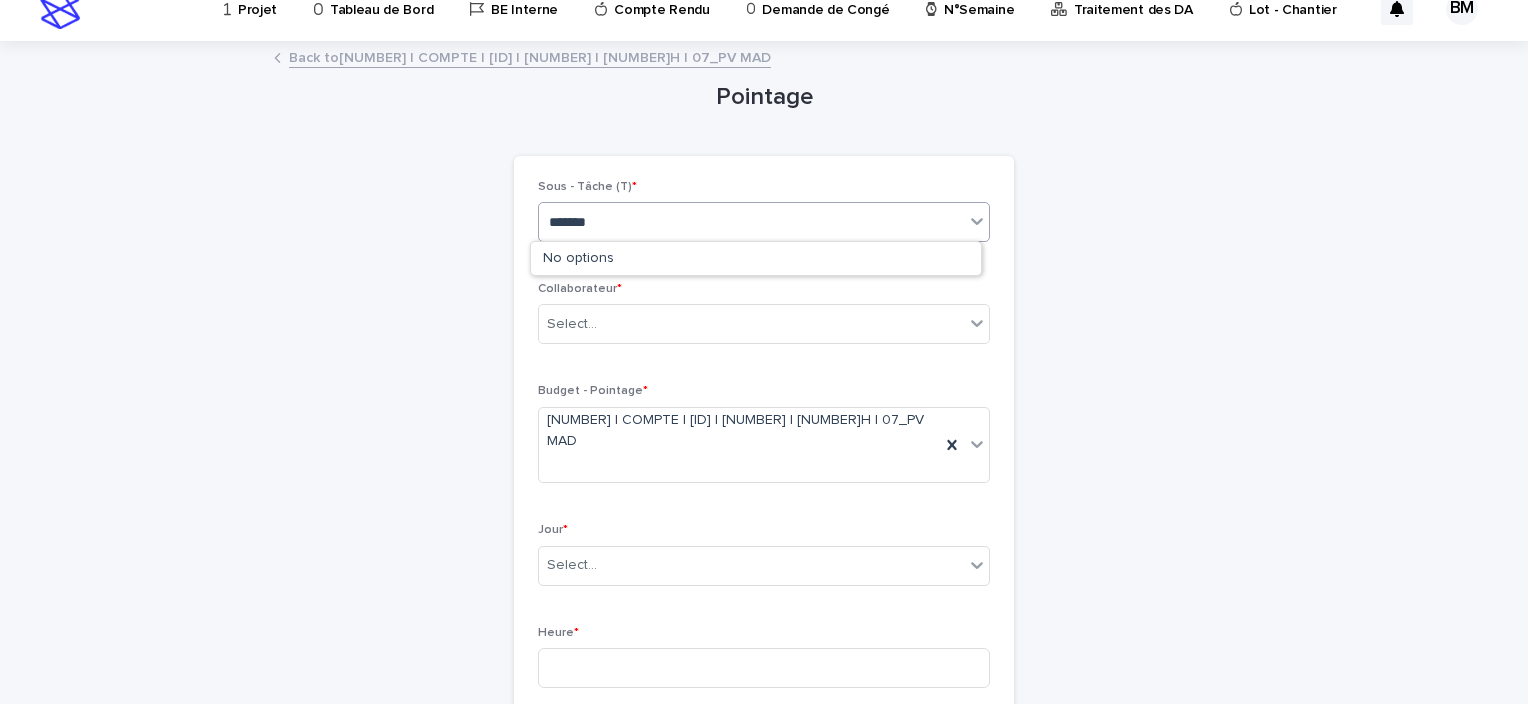 click on "*******" at bounding box center [577, 222] 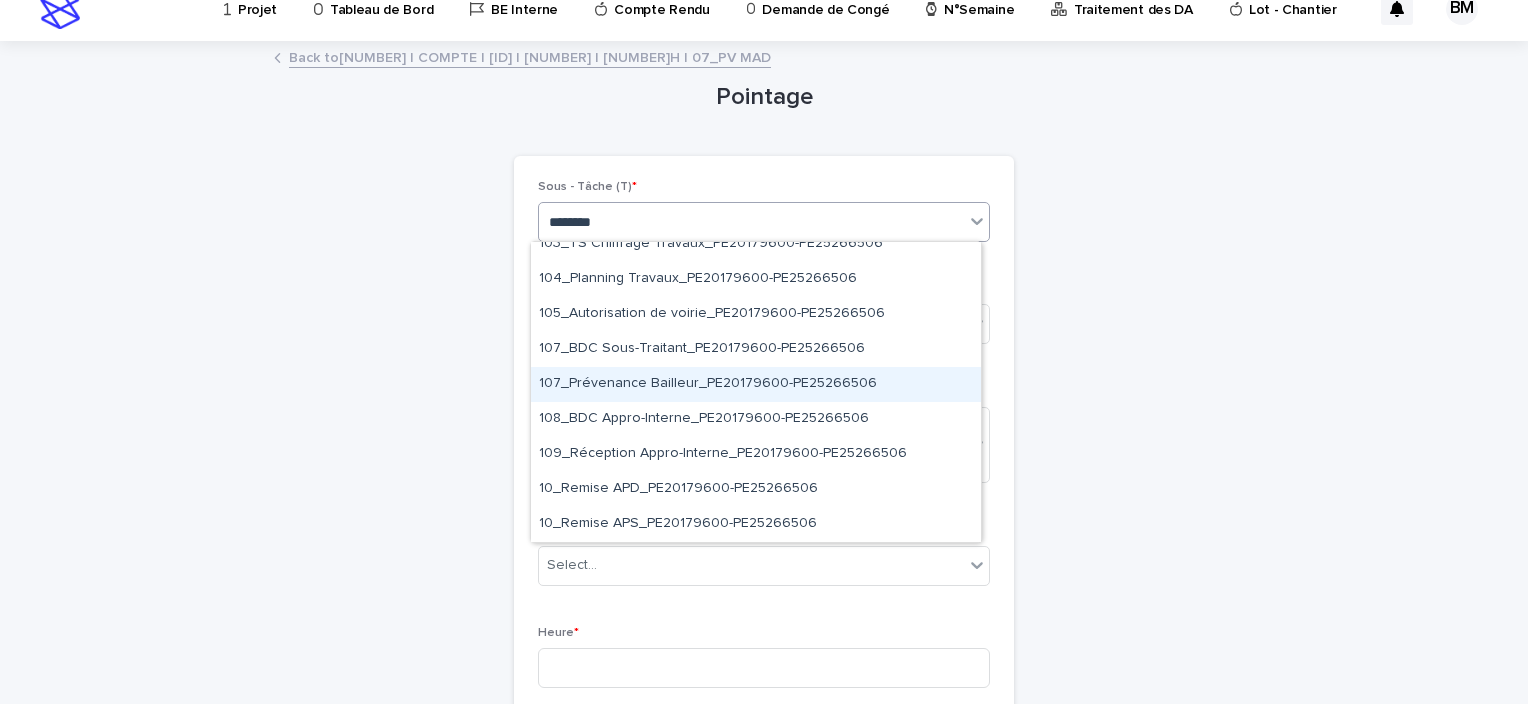 scroll, scrollTop: 1400, scrollLeft: 0, axis: vertical 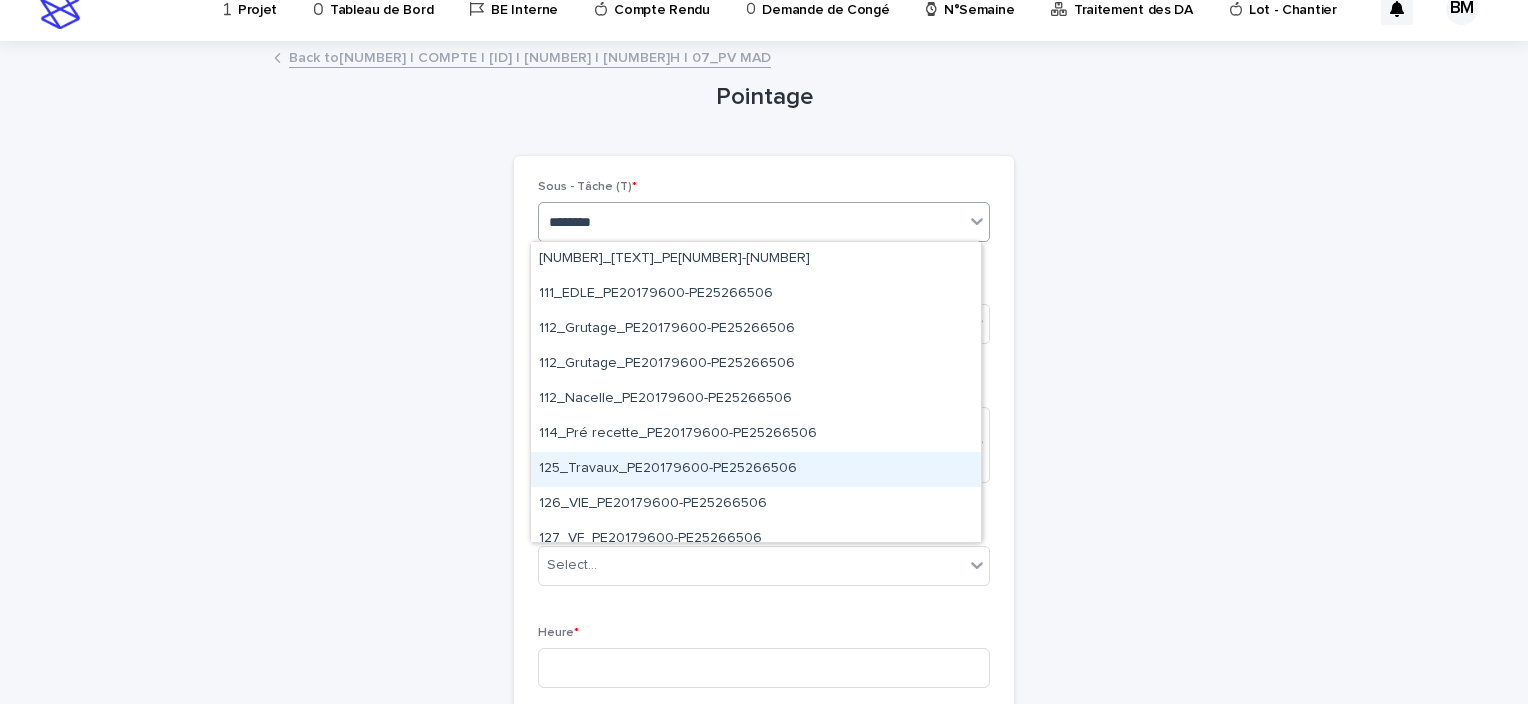click on "125_Travaux_PE20179600-PE25266506" at bounding box center (756, 469) 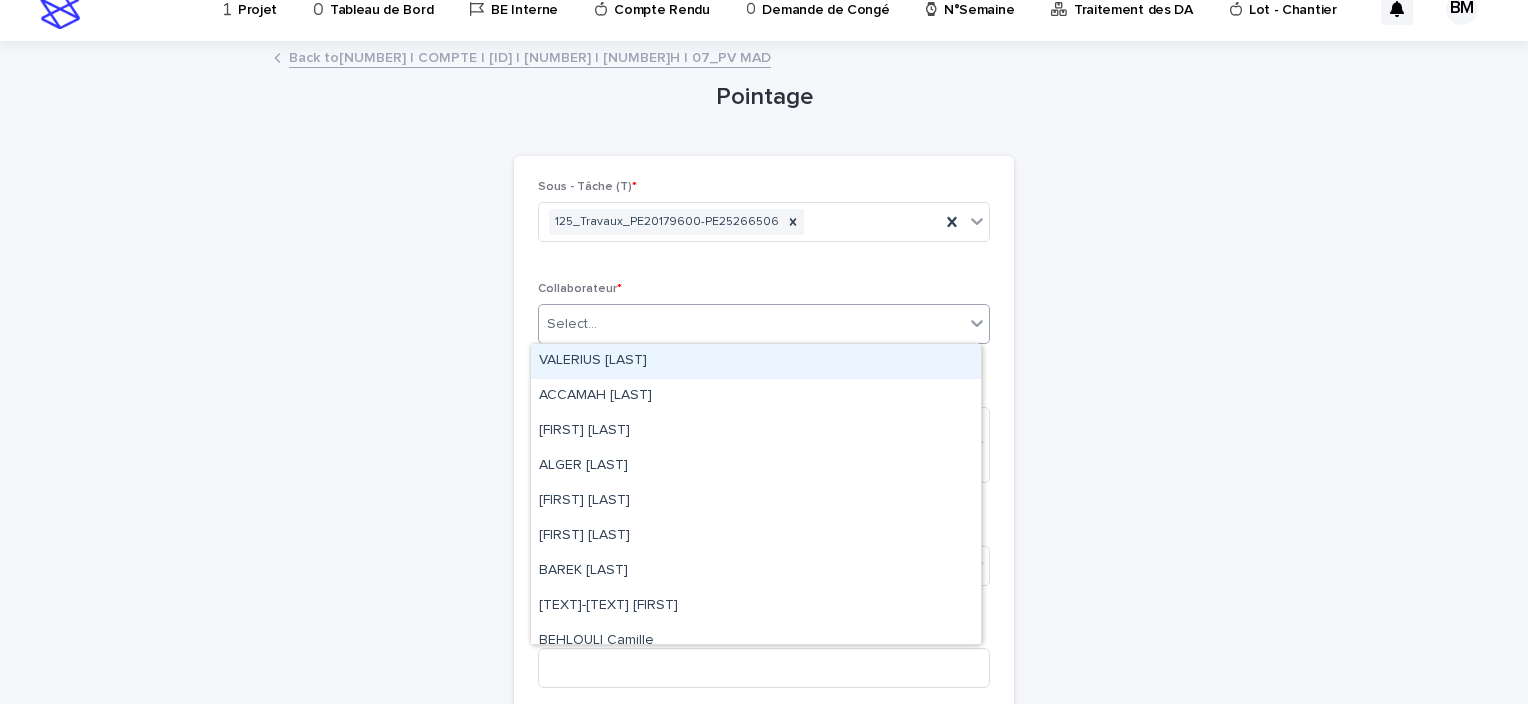 click on "Select..." at bounding box center [751, 324] 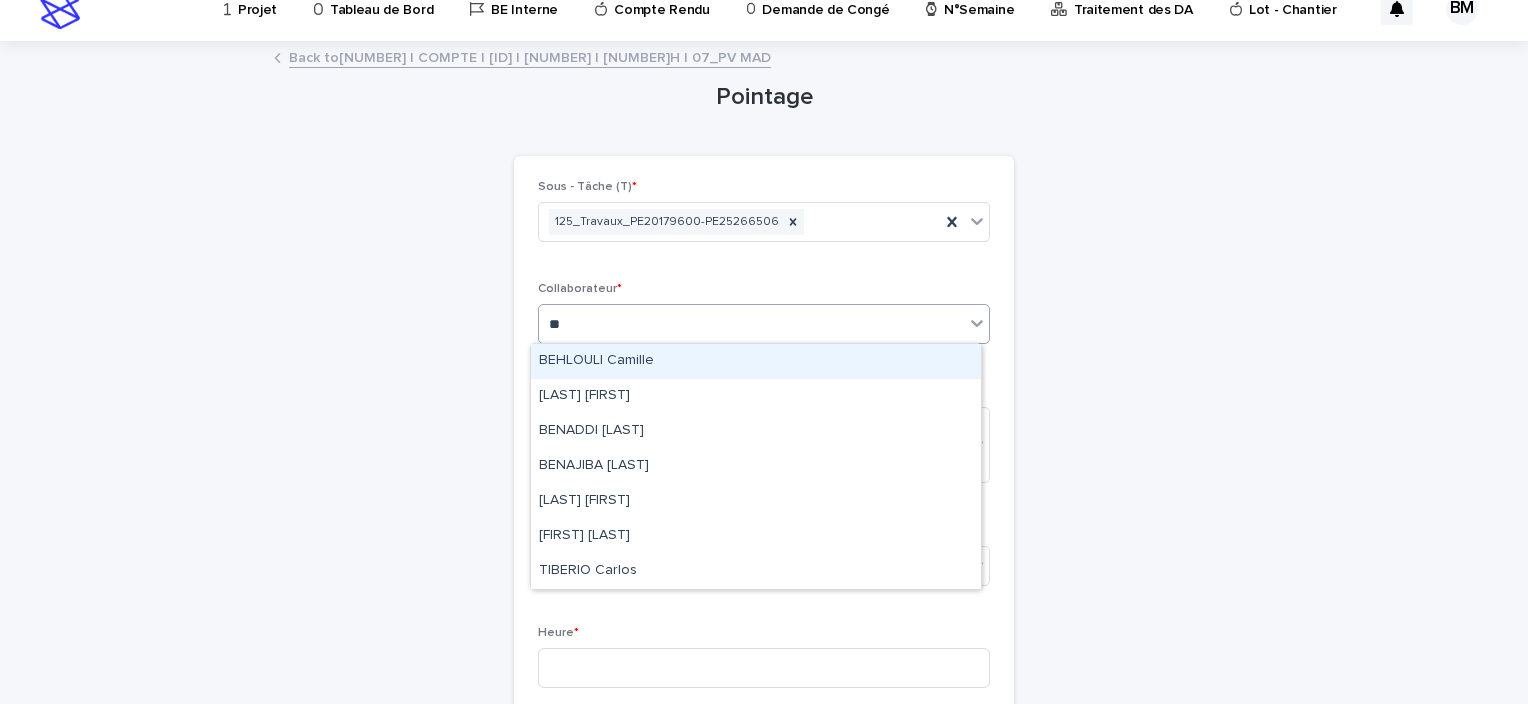 type on "***" 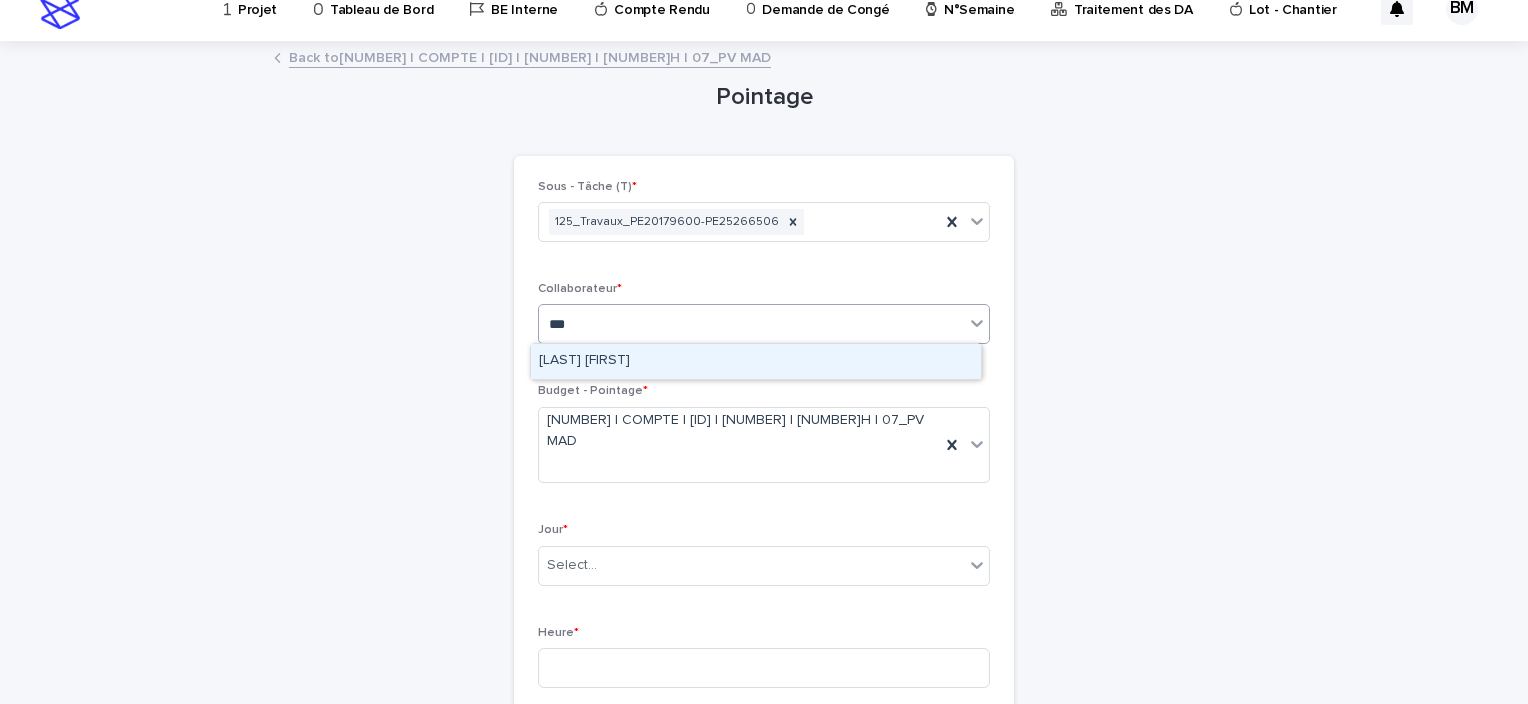 click on "[LAST] [FIRST]" at bounding box center [756, 361] 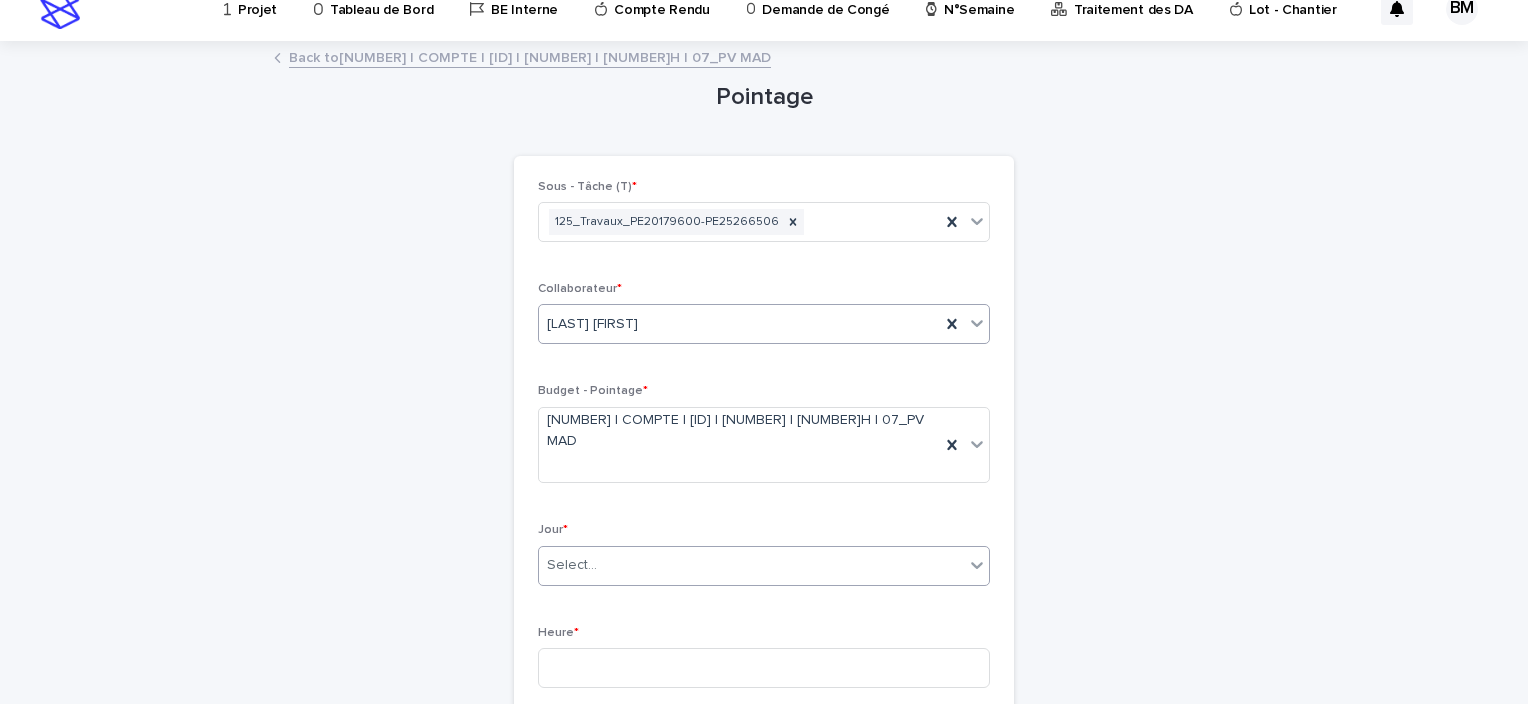 click on "Select..." at bounding box center [572, 565] 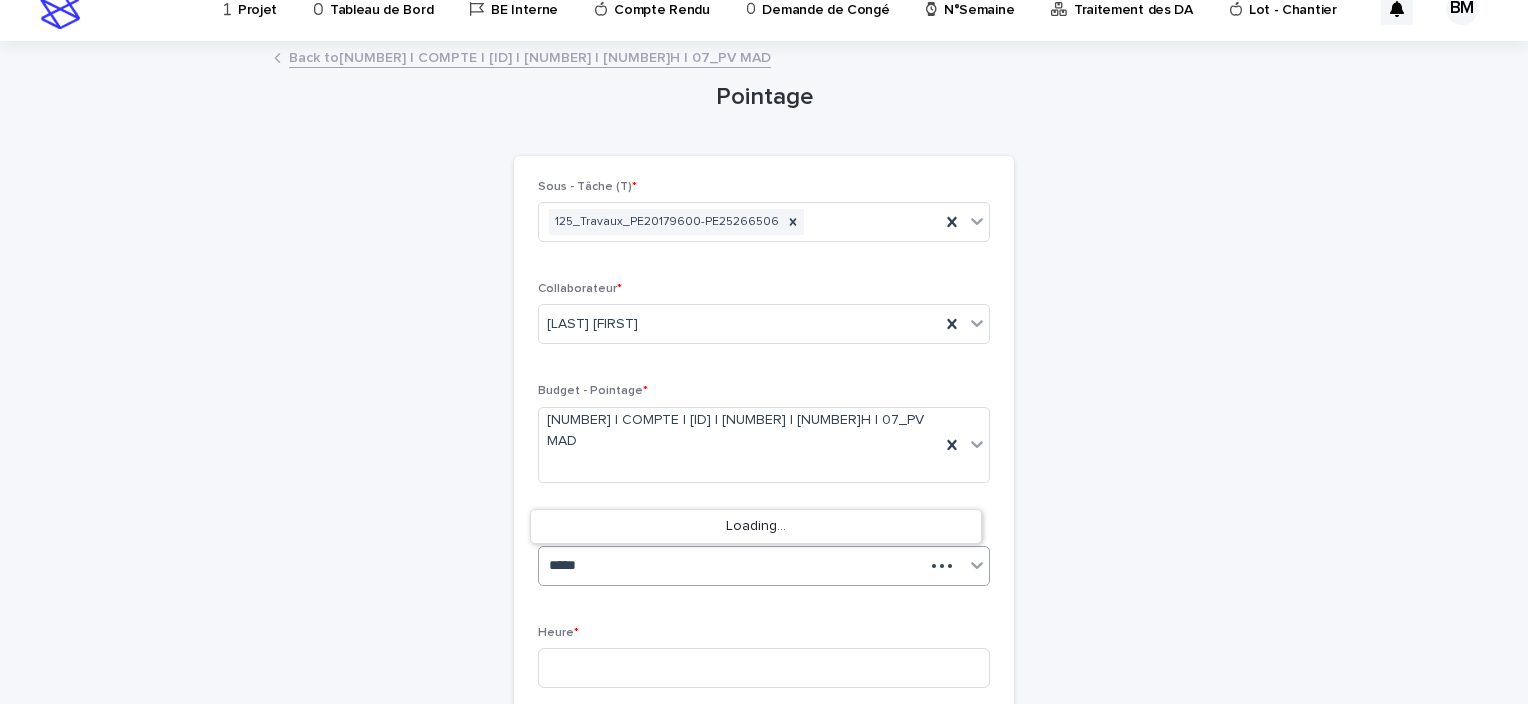 type on "******" 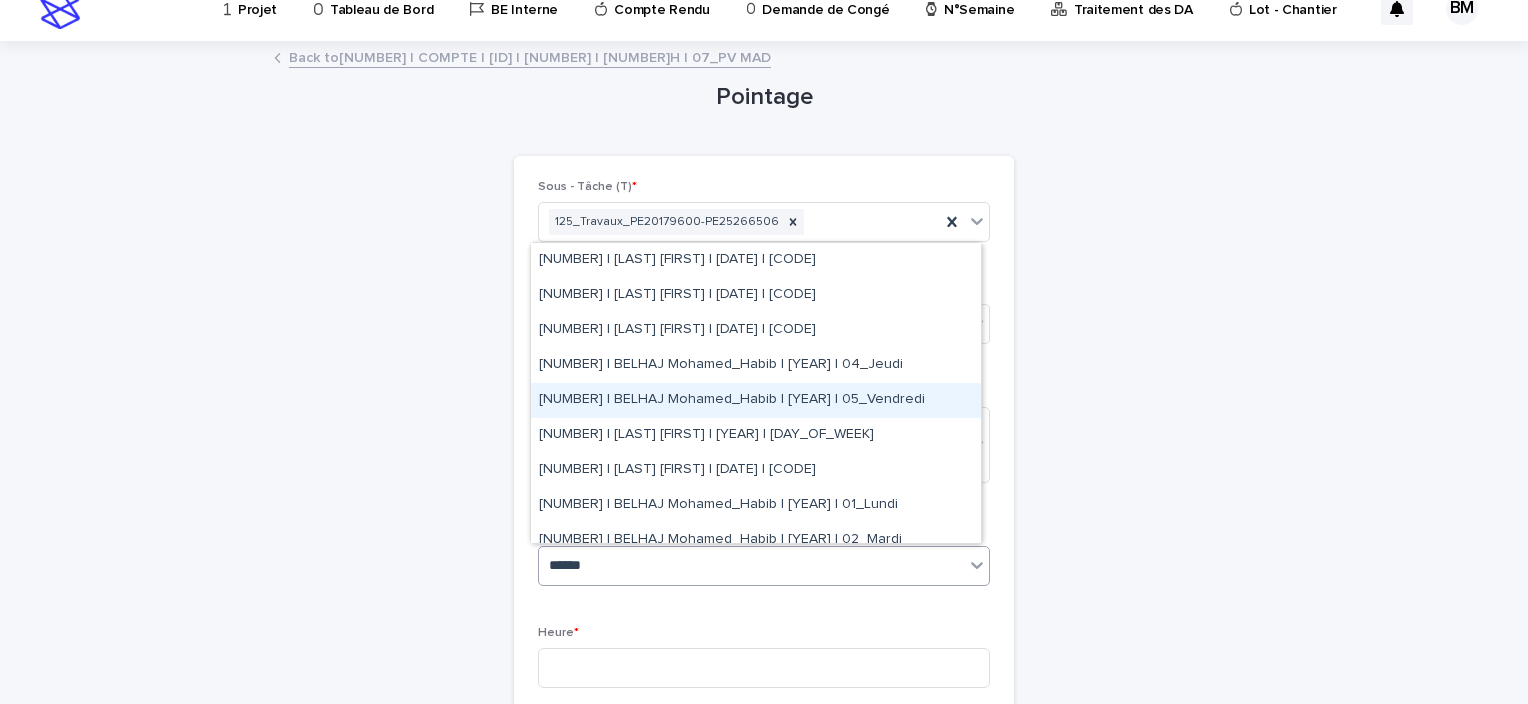 click on "[NUMBER] | BELHAJ  Mohamed_Habib | [YEAR] | 05_Vendredi" at bounding box center [756, 400] 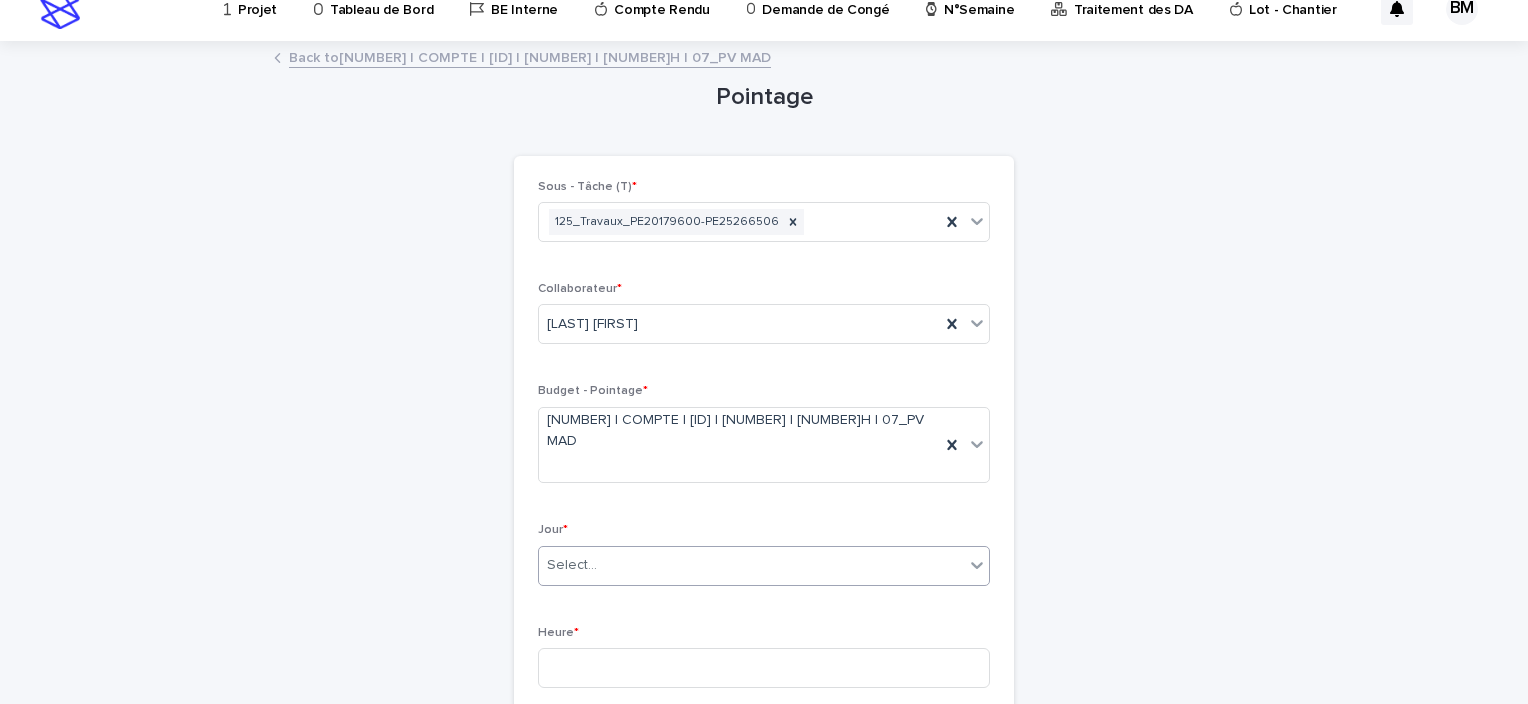 scroll, scrollTop: 323, scrollLeft: 0, axis: vertical 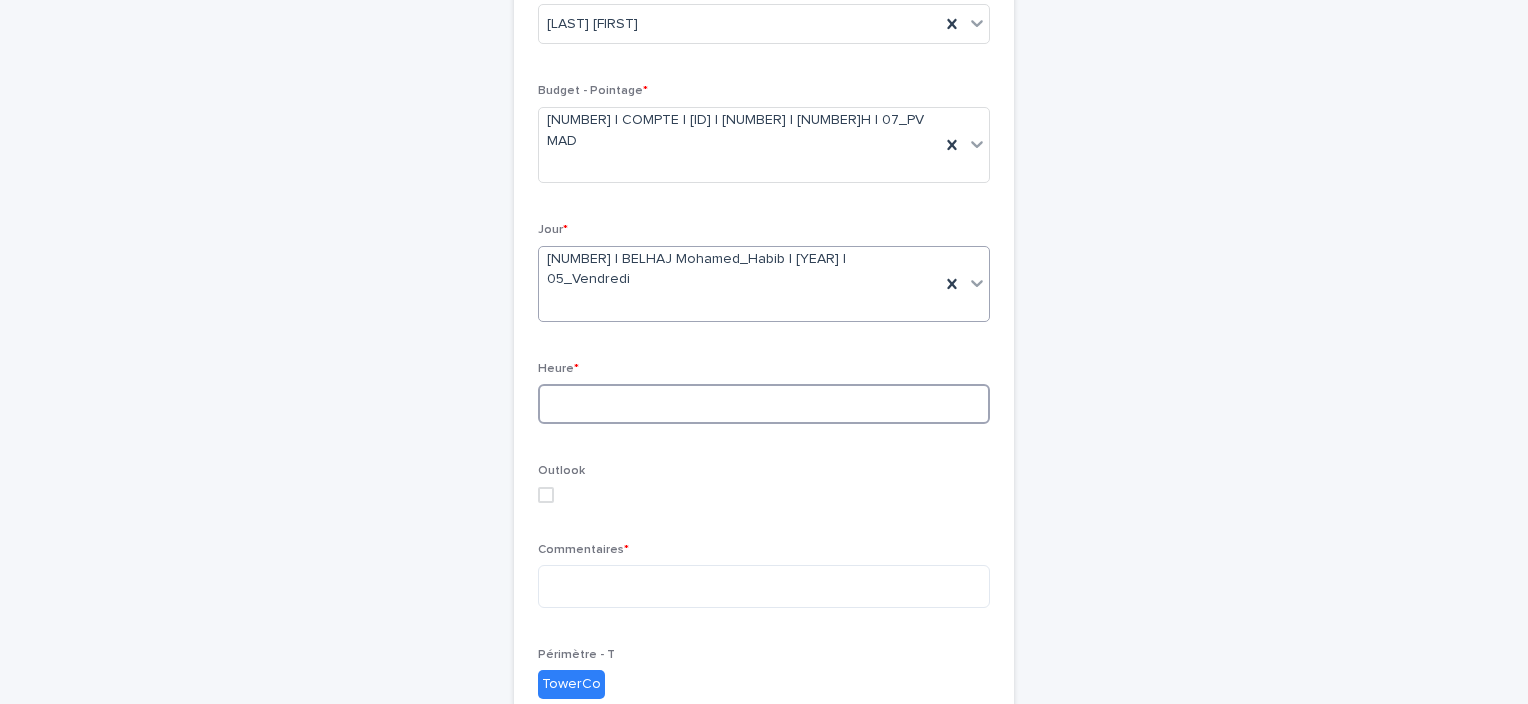 click at bounding box center (764, 404) 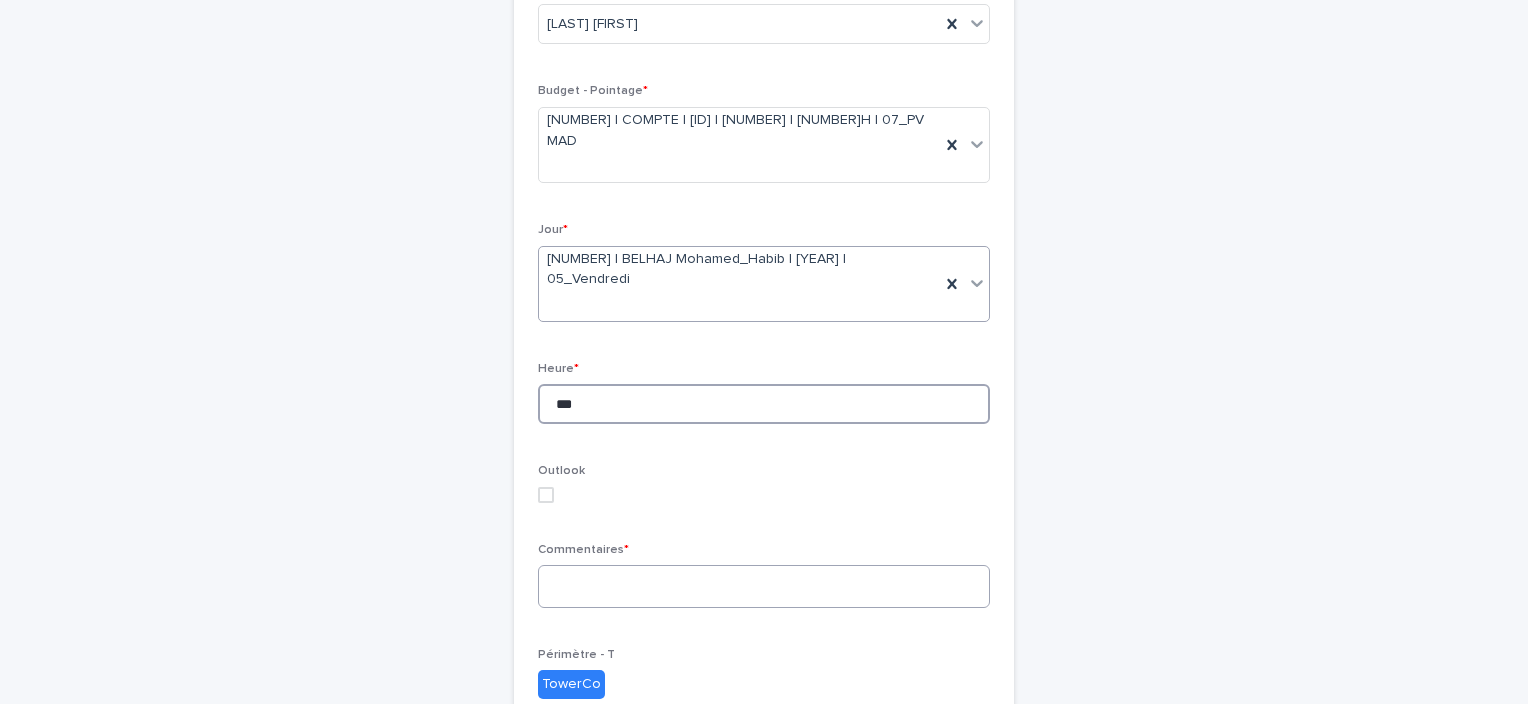 type on "***" 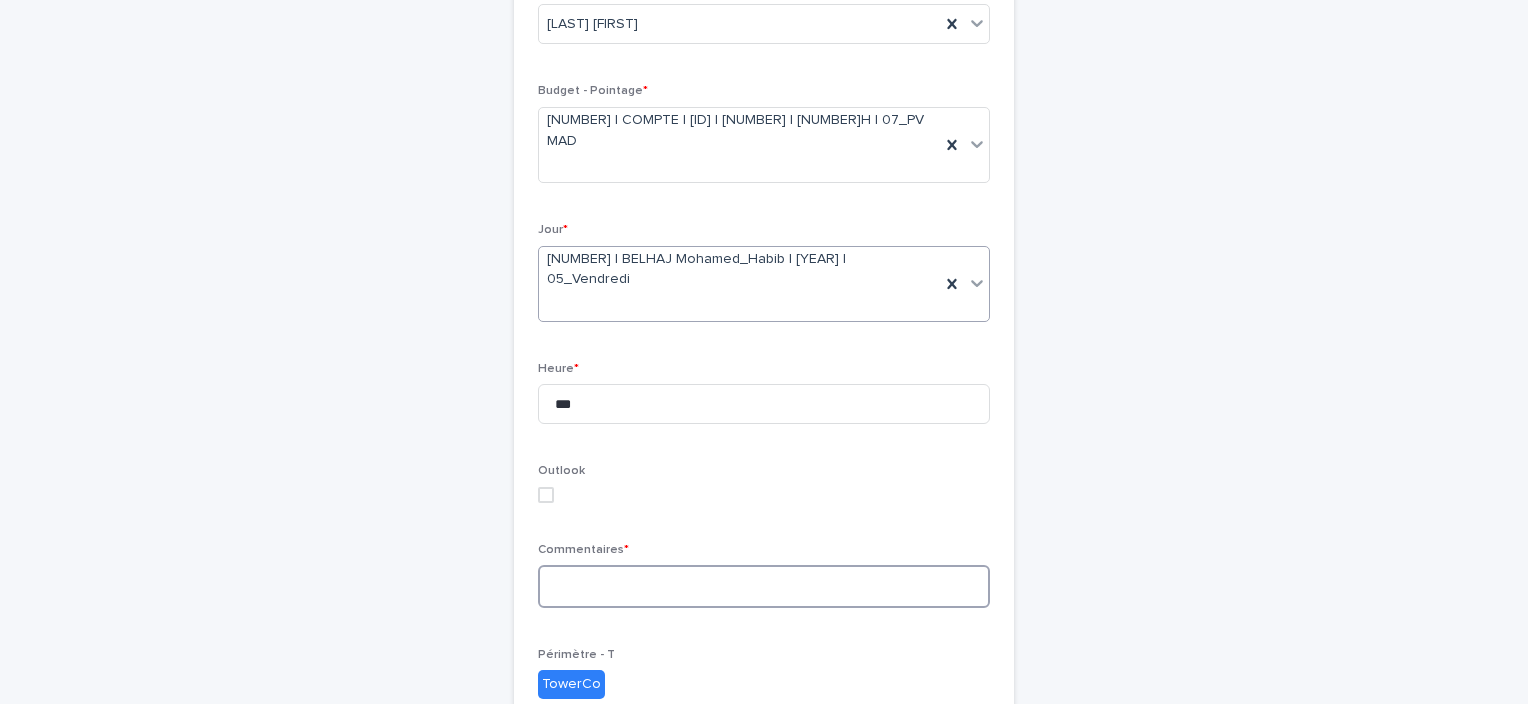 click at bounding box center [764, 586] 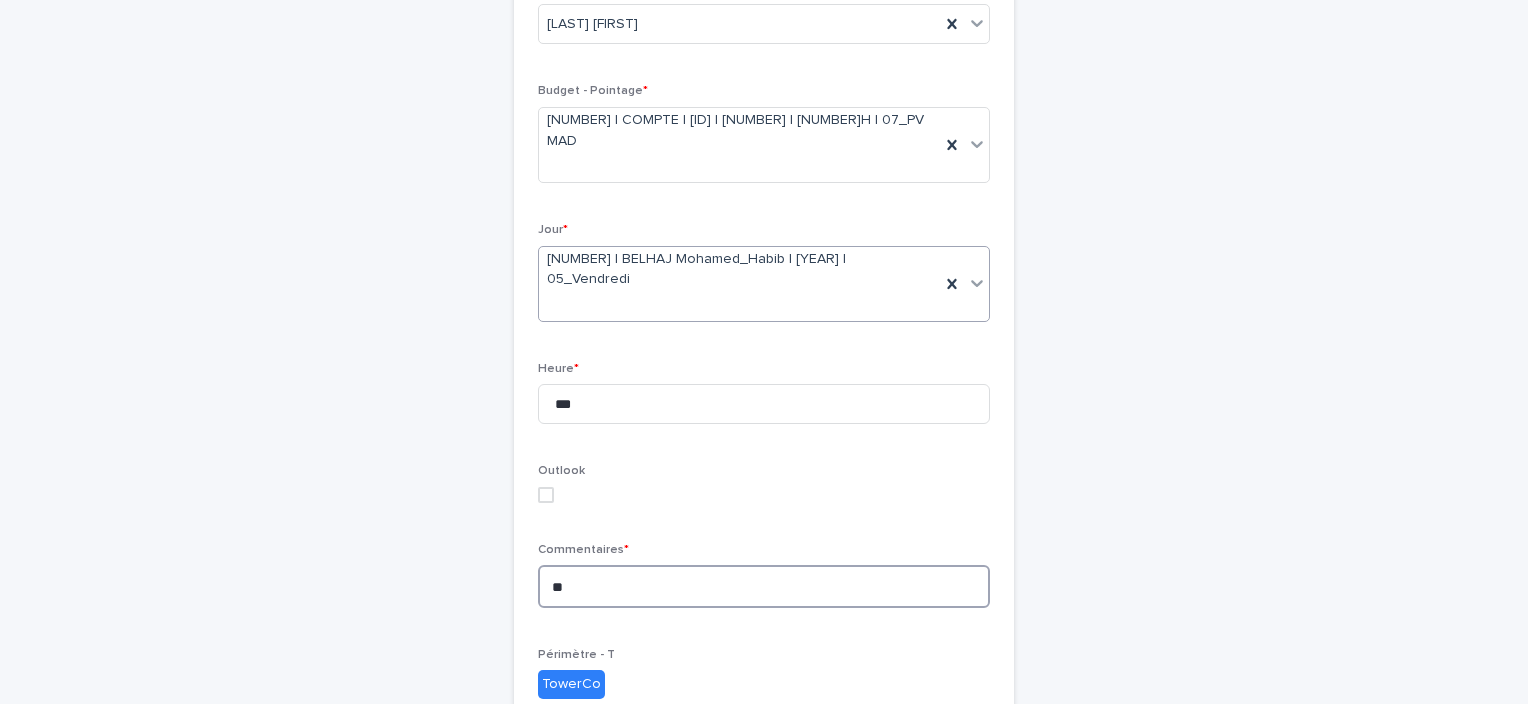 type on "*" 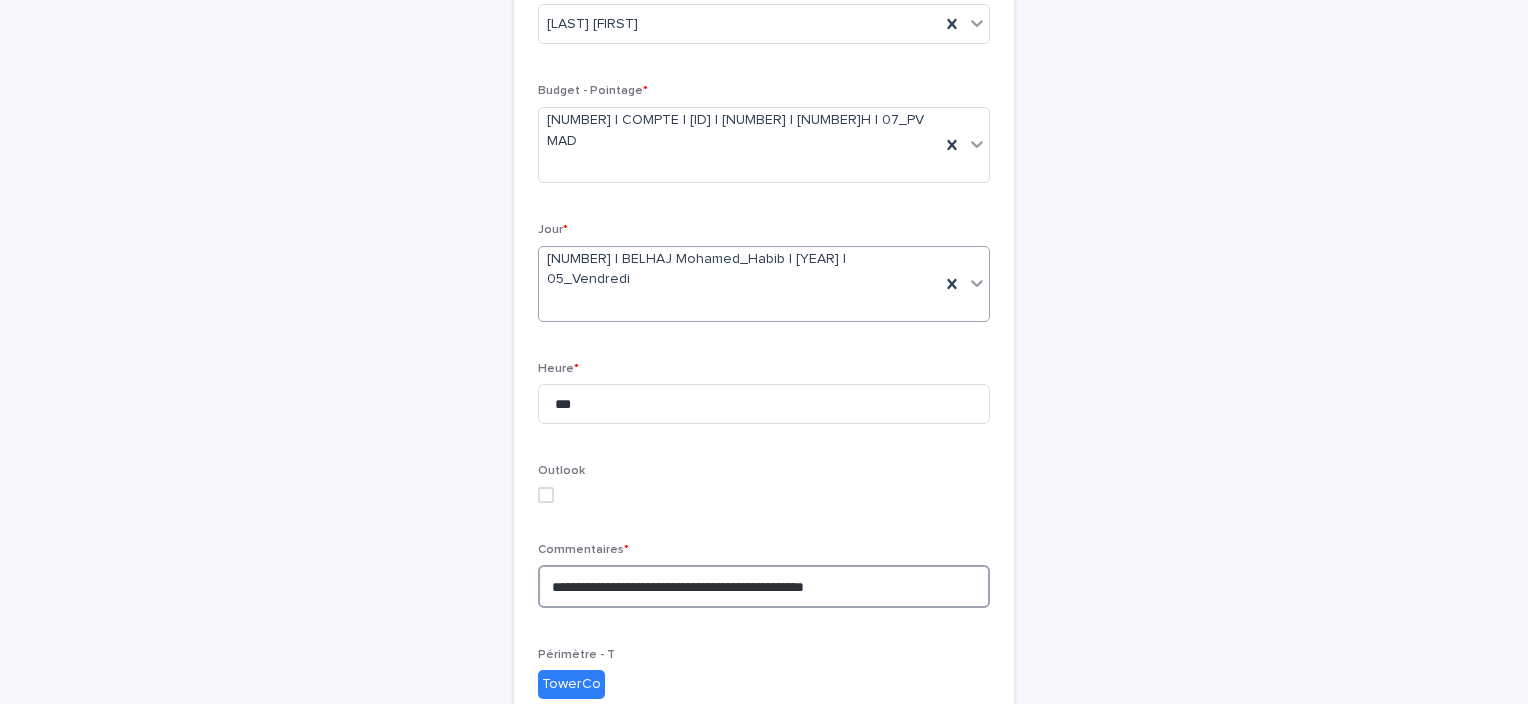 click on "**********" at bounding box center [764, 586] 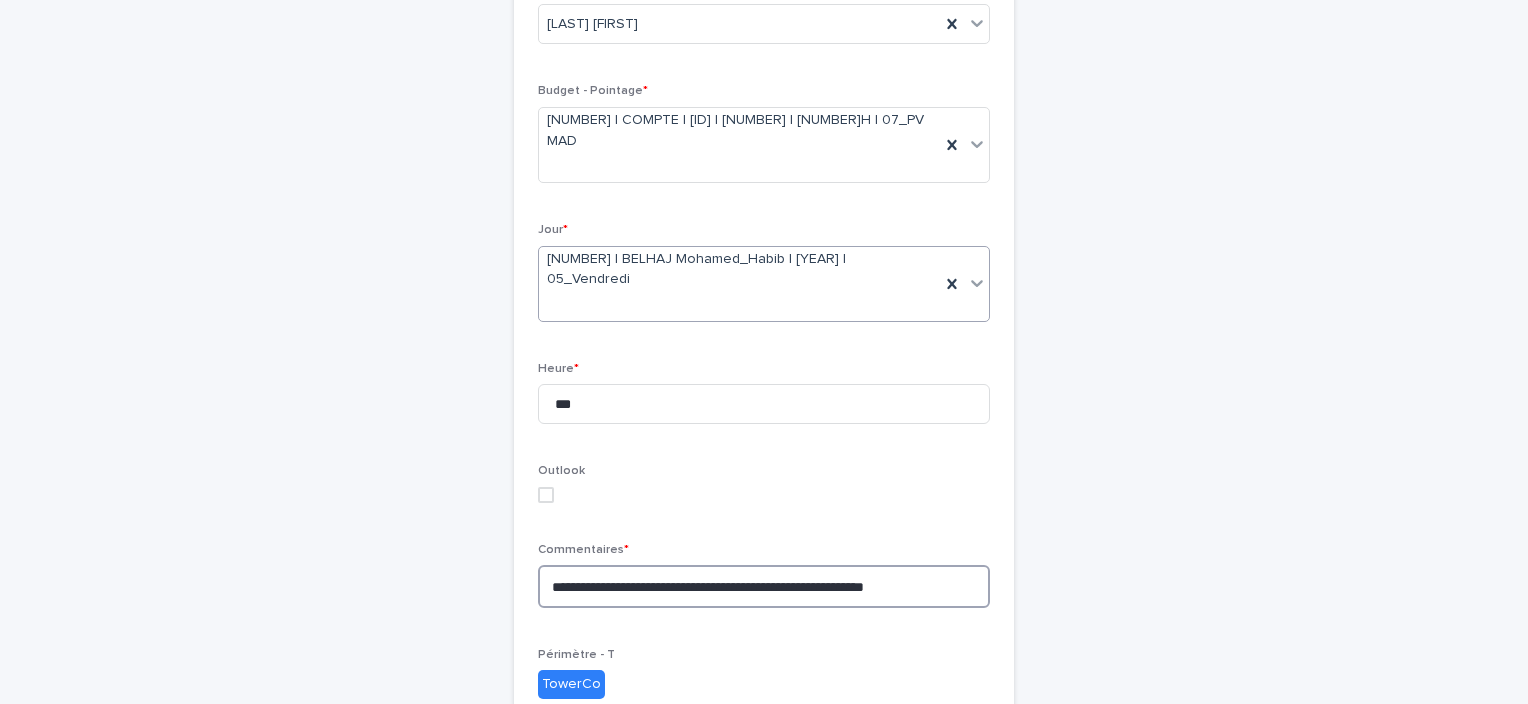 scroll, scrollTop: 717, scrollLeft: 0, axis: vertical 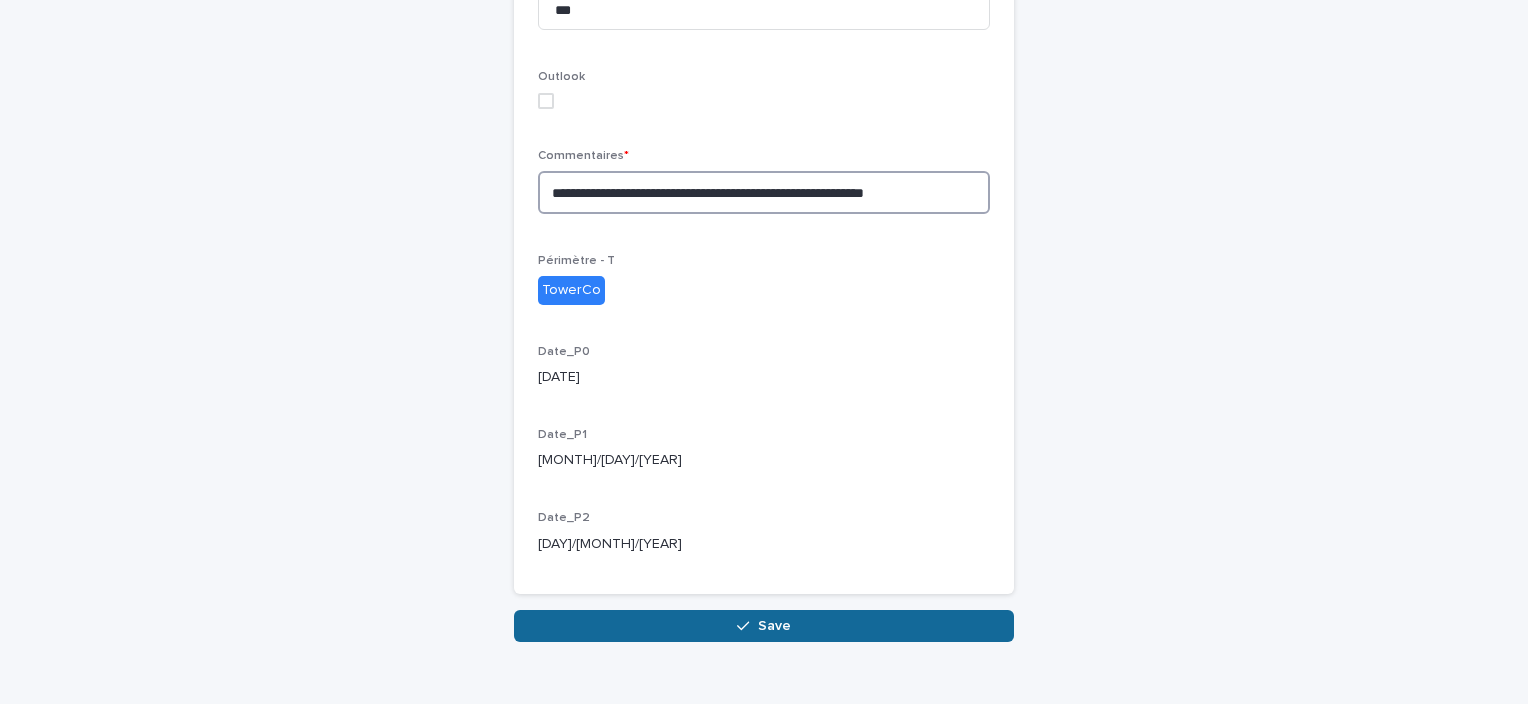 type on "**********" 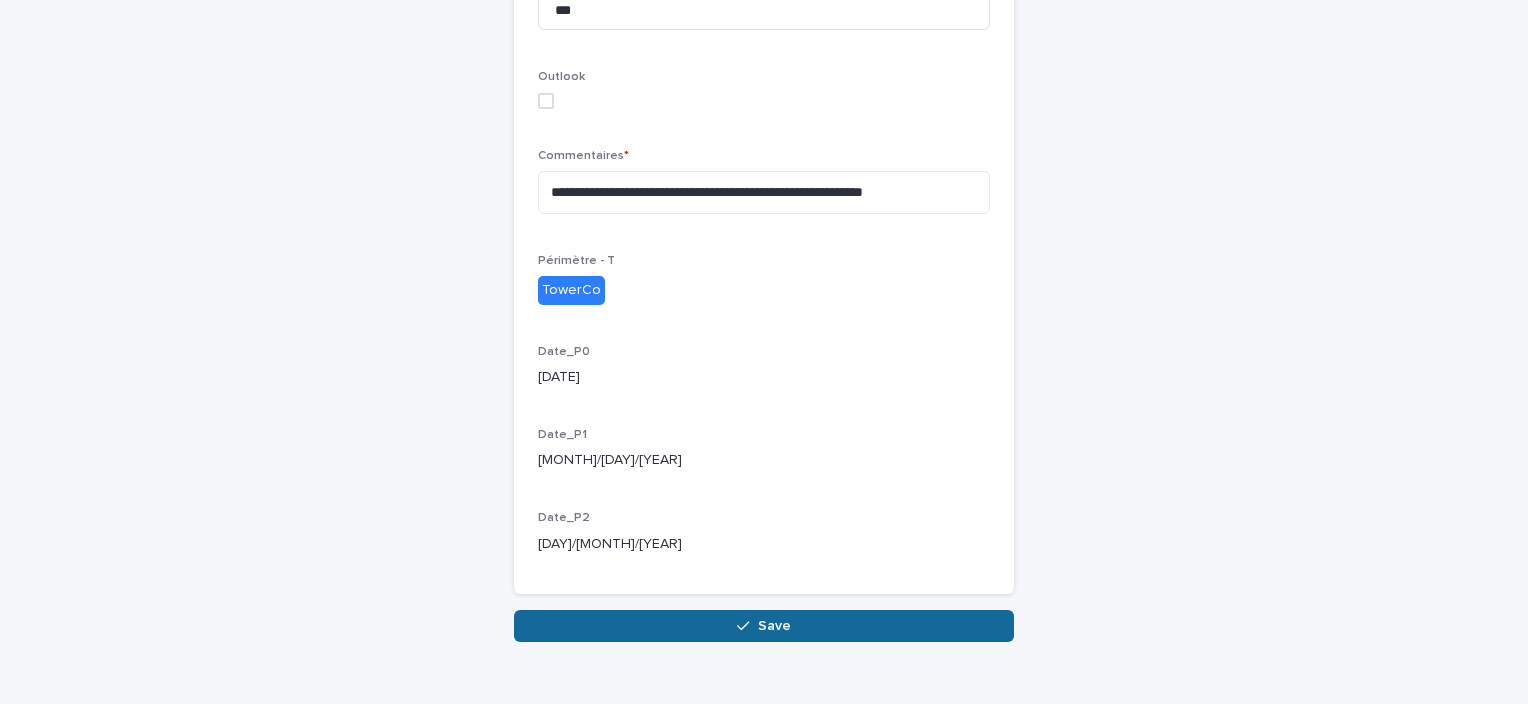 click on "Save" at bounding box center (764, 626) 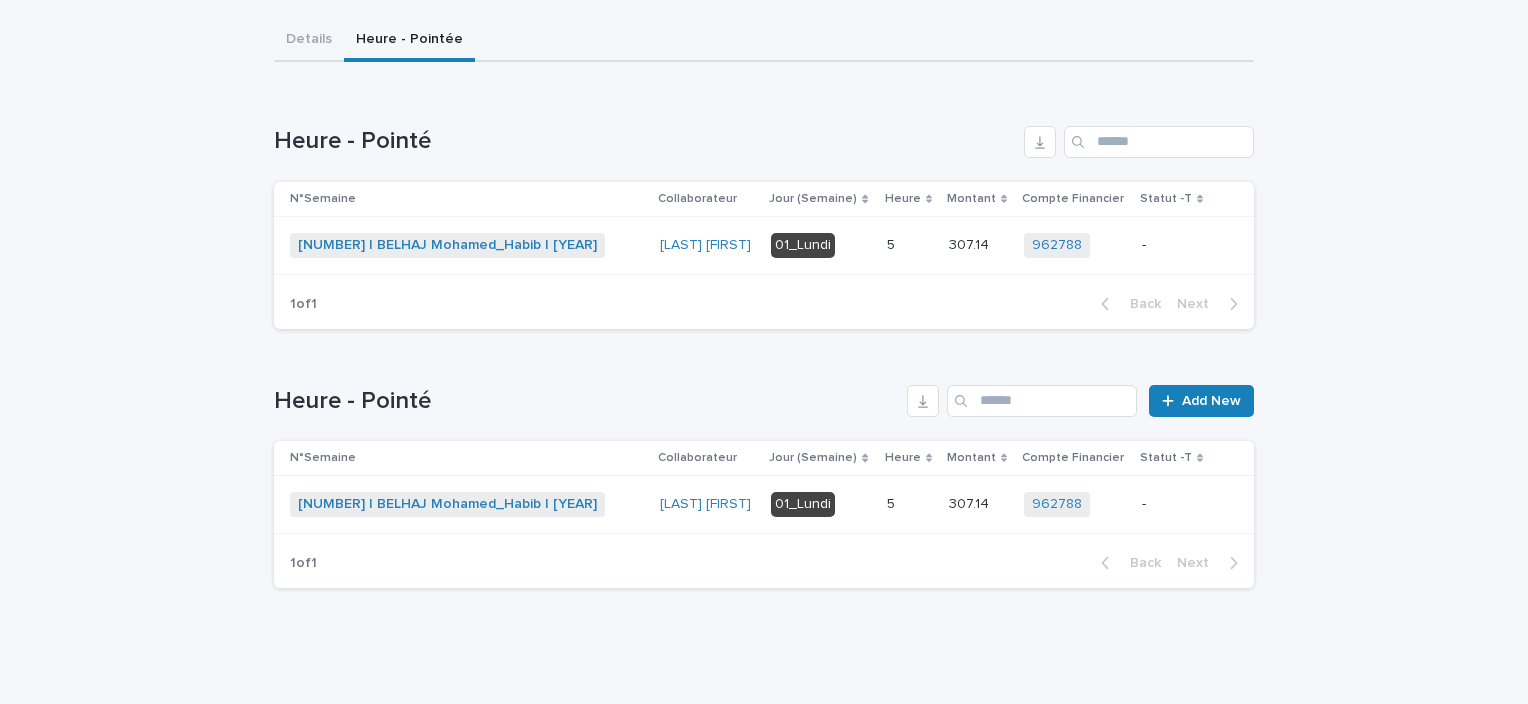 scroll, scrollTop: 0, scrollLeft: 0, axis: both 